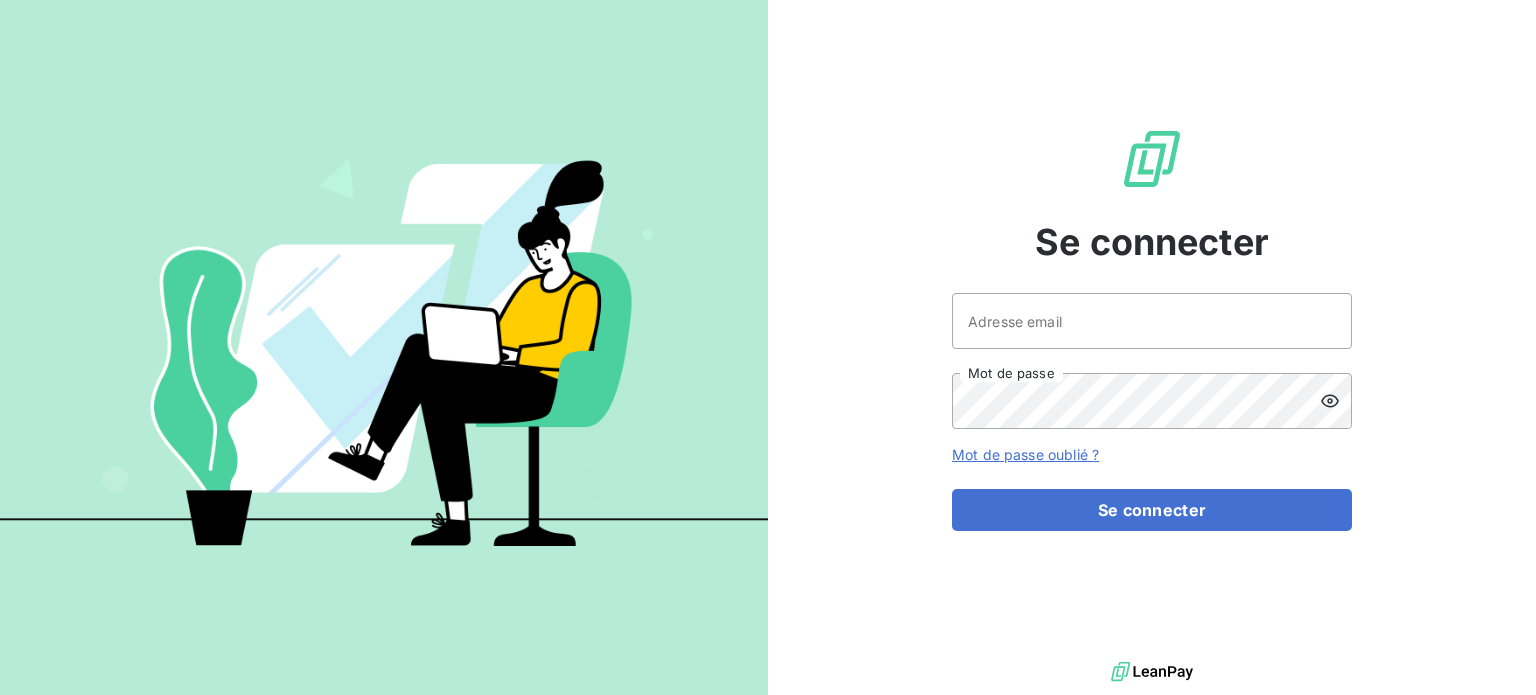 scroll, scrollTop: 0, scrollLeft: 0, axis: both 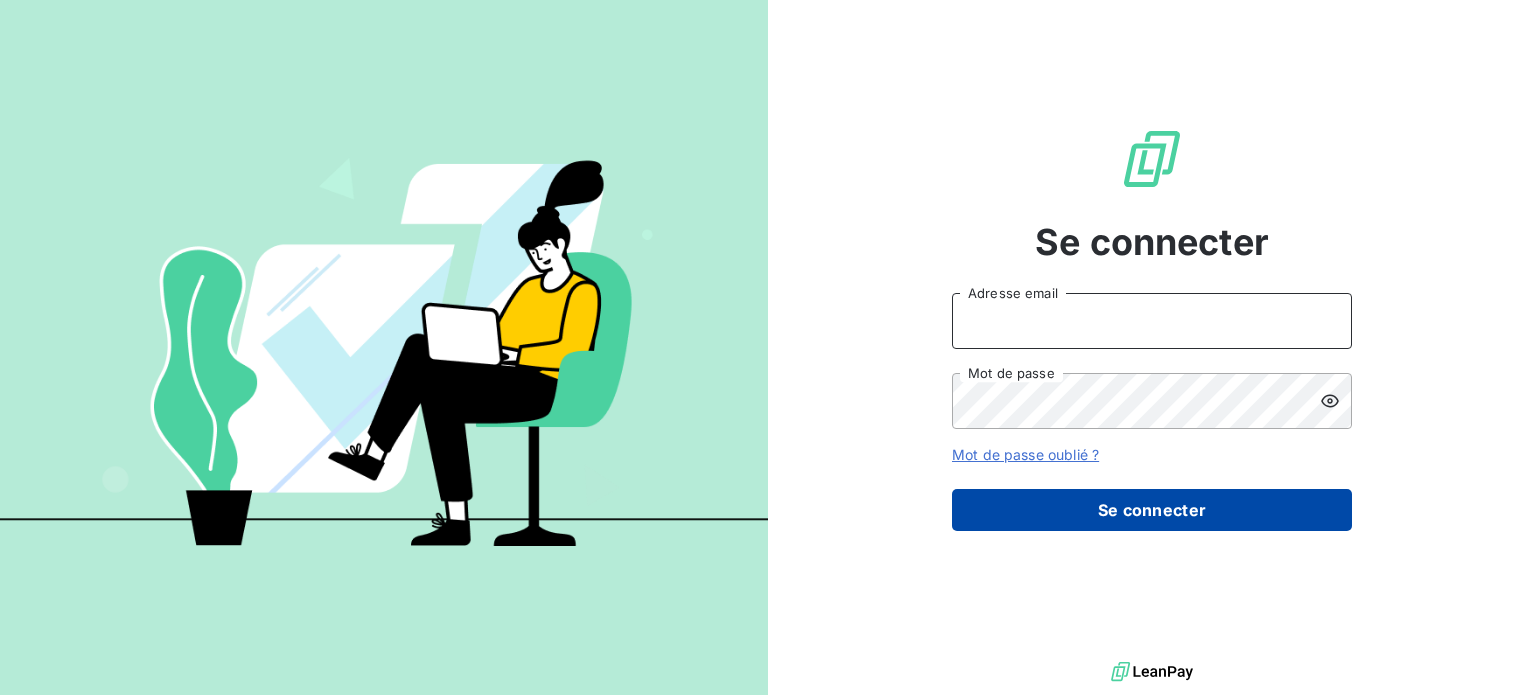 type on "[PERSON_NAME][EMAIL_ADDRESS][DOMAIN_NAME]" 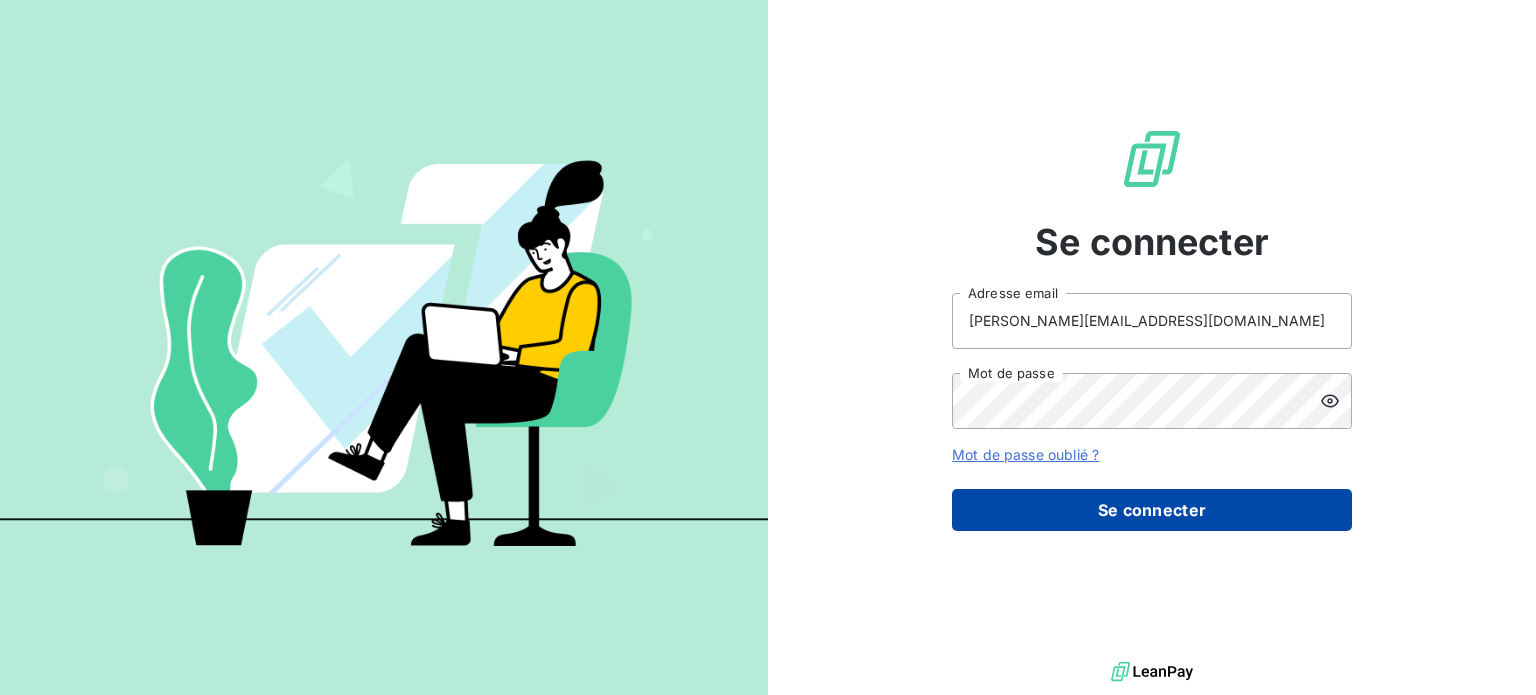 click on "Se connecter" at bounding box center [1152, 510] 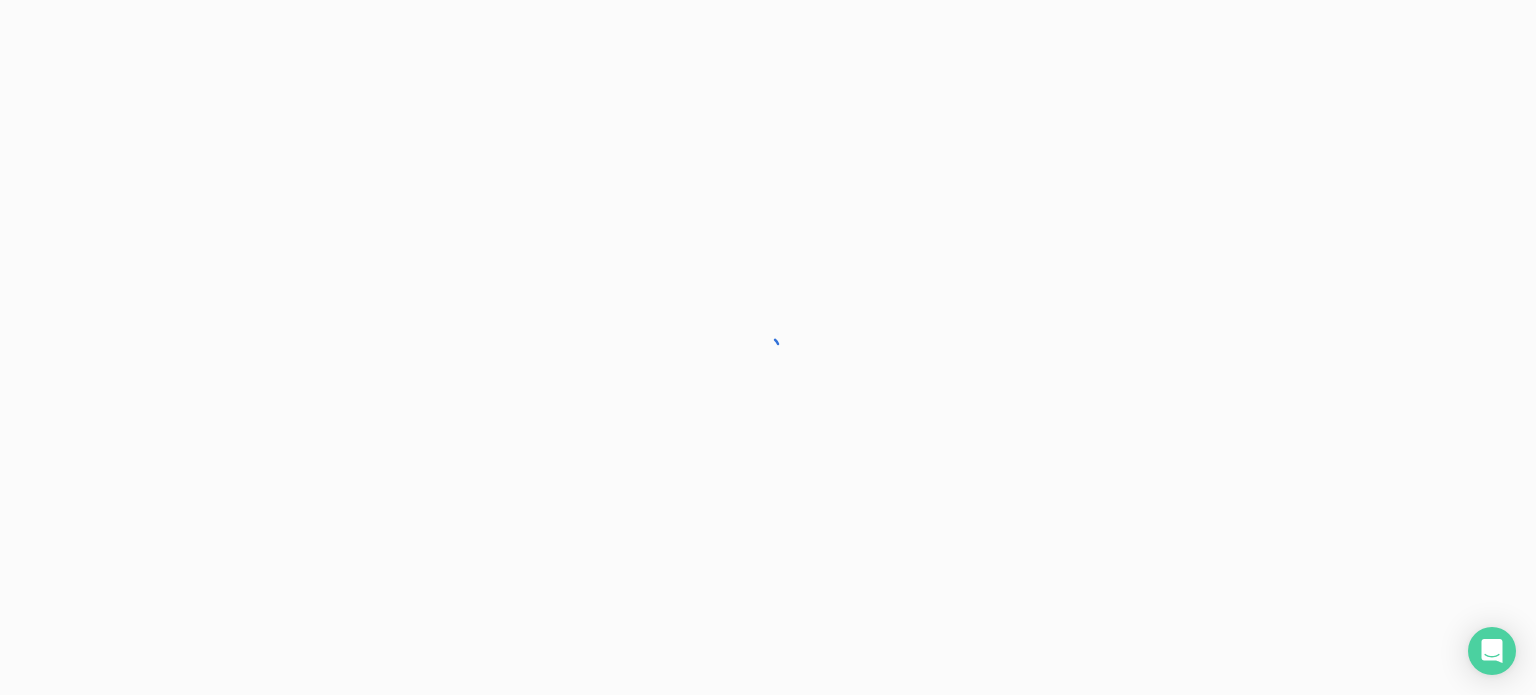 scroll, scrollTop: 0, scrollLeft: 0, axis: both 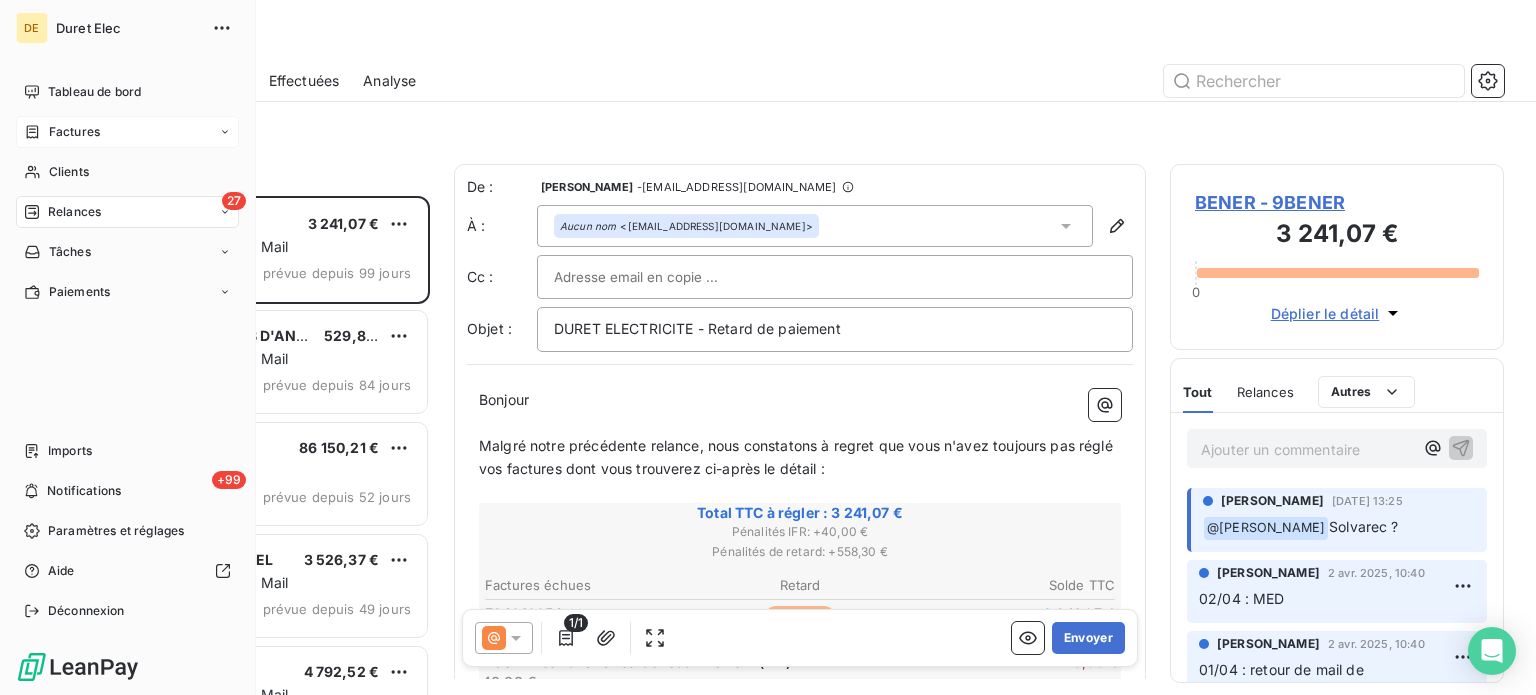 click on "Factures" at bounding box center (74, 132) 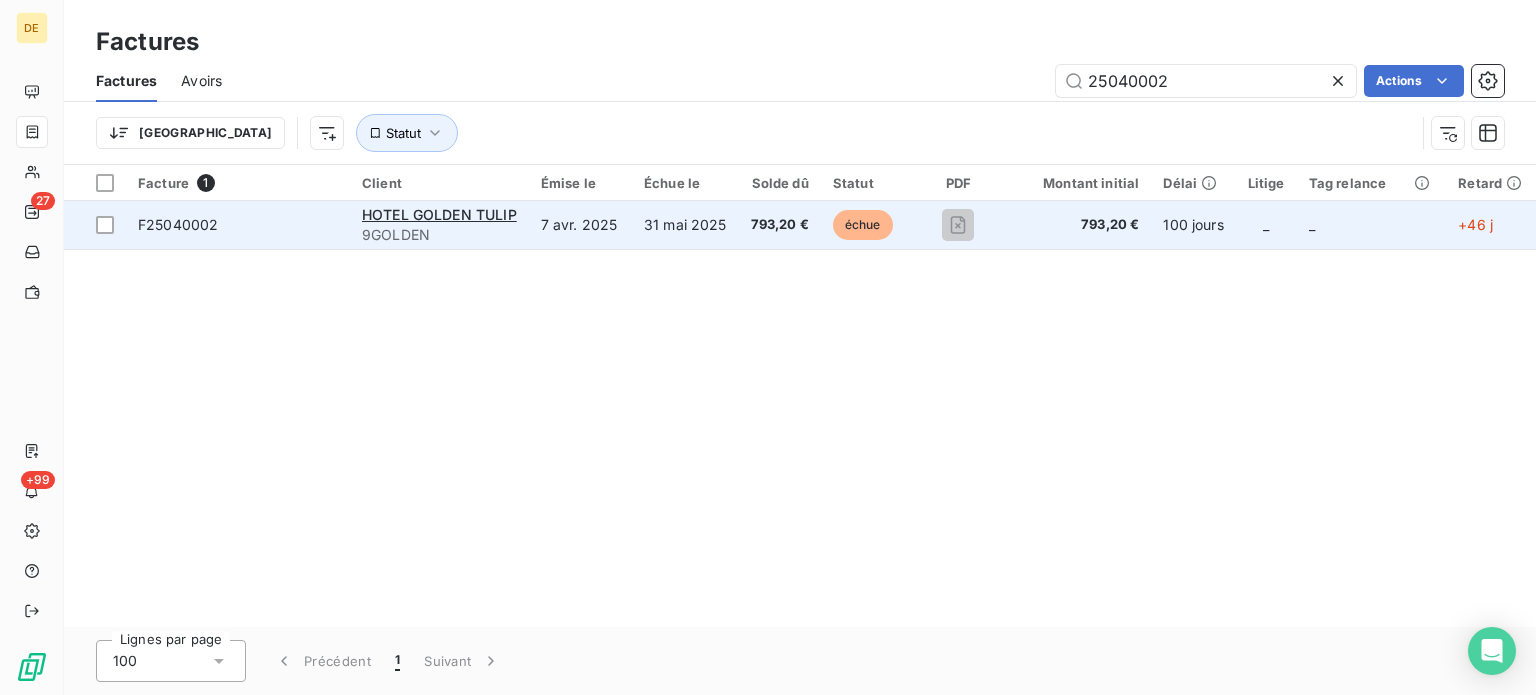 click on "9GOLDEN" at bounding box center (439, 235) 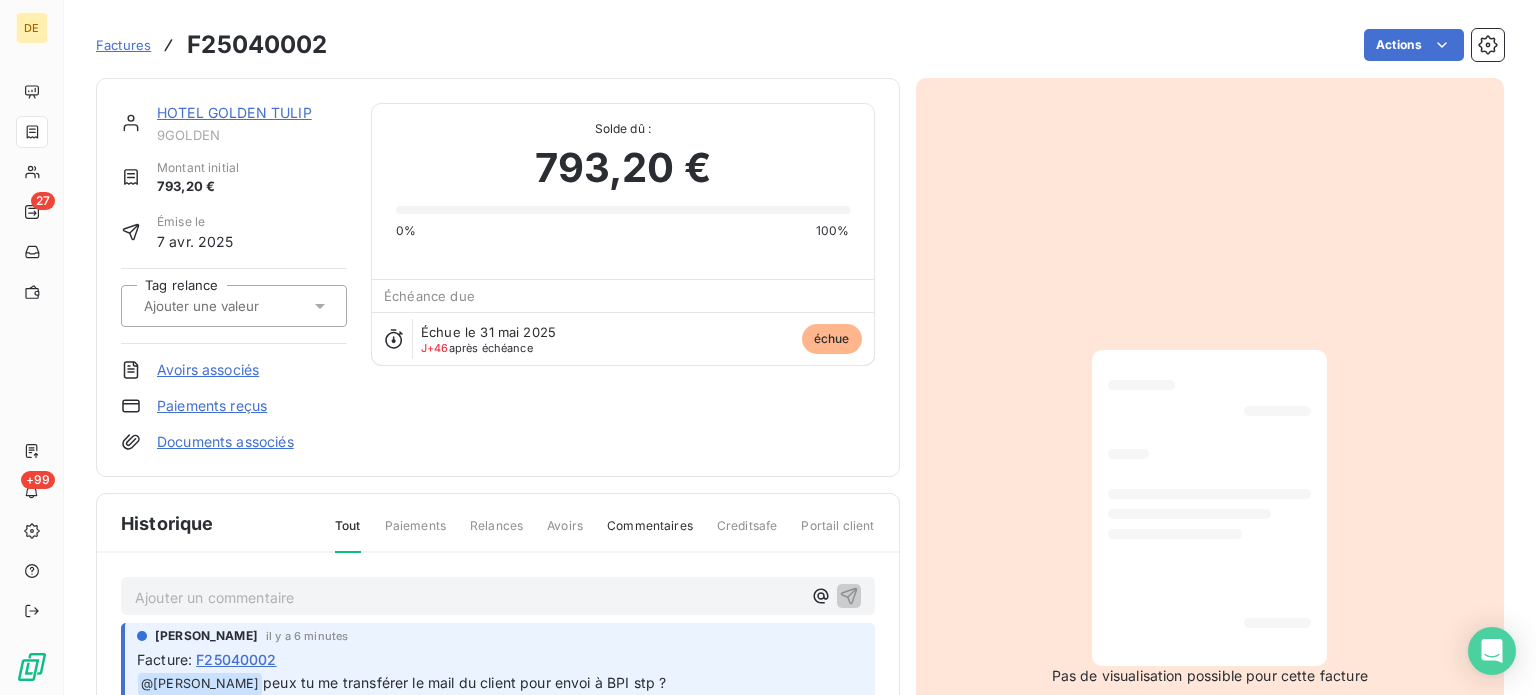 scroll, scrollTop: 193, scrollLeft: 0, axis: vertical 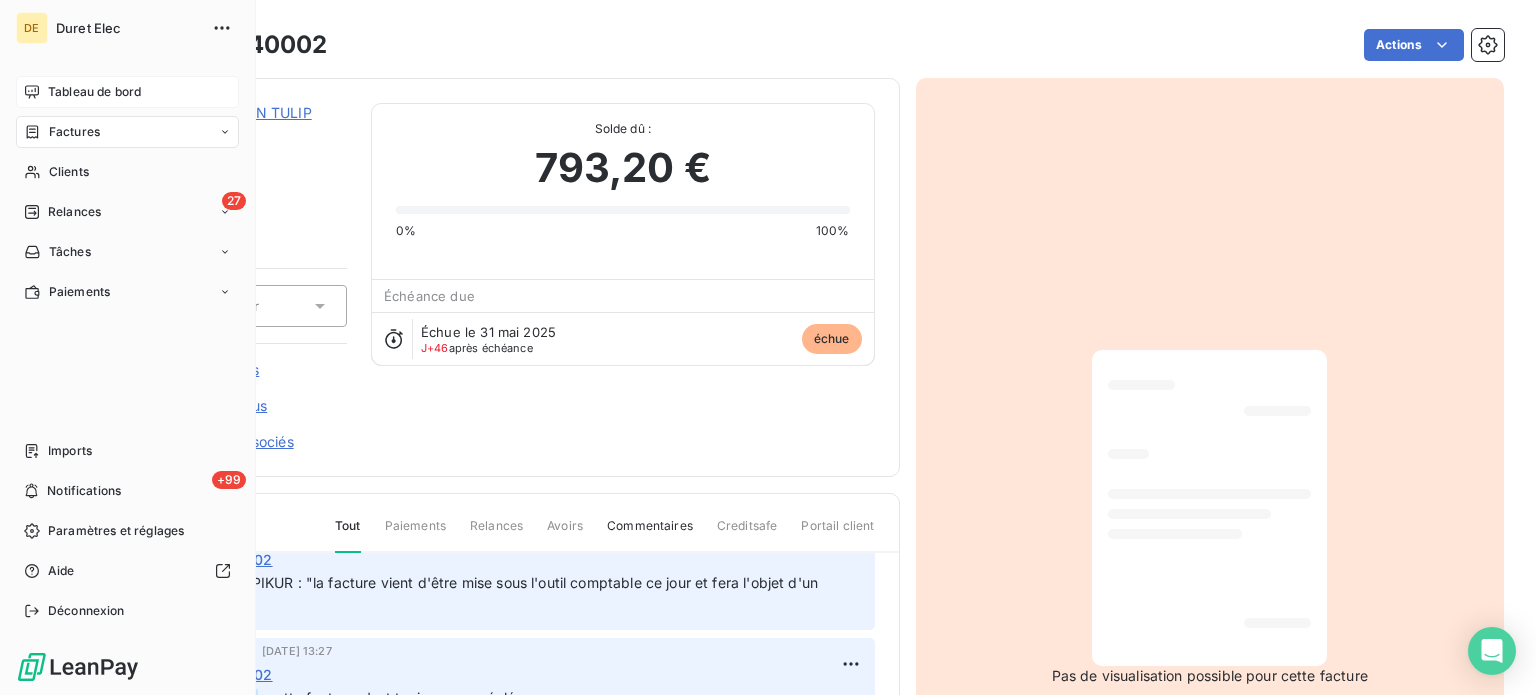 click on "Tableau de bord" at bounding box center (94, 92) 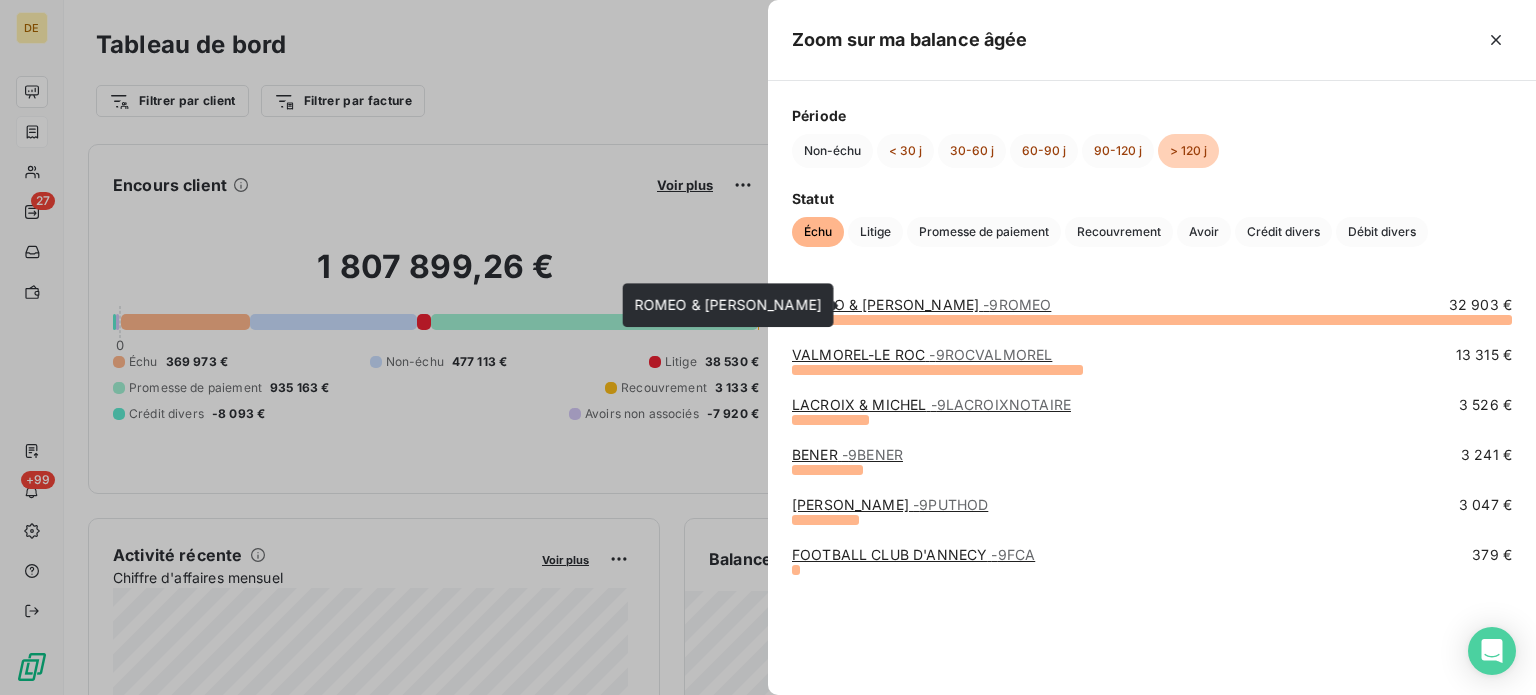 click on "[PERSON_NAME] & [PERSON_NAME]   -  9ROMEO" at bounding box center (921, 304) 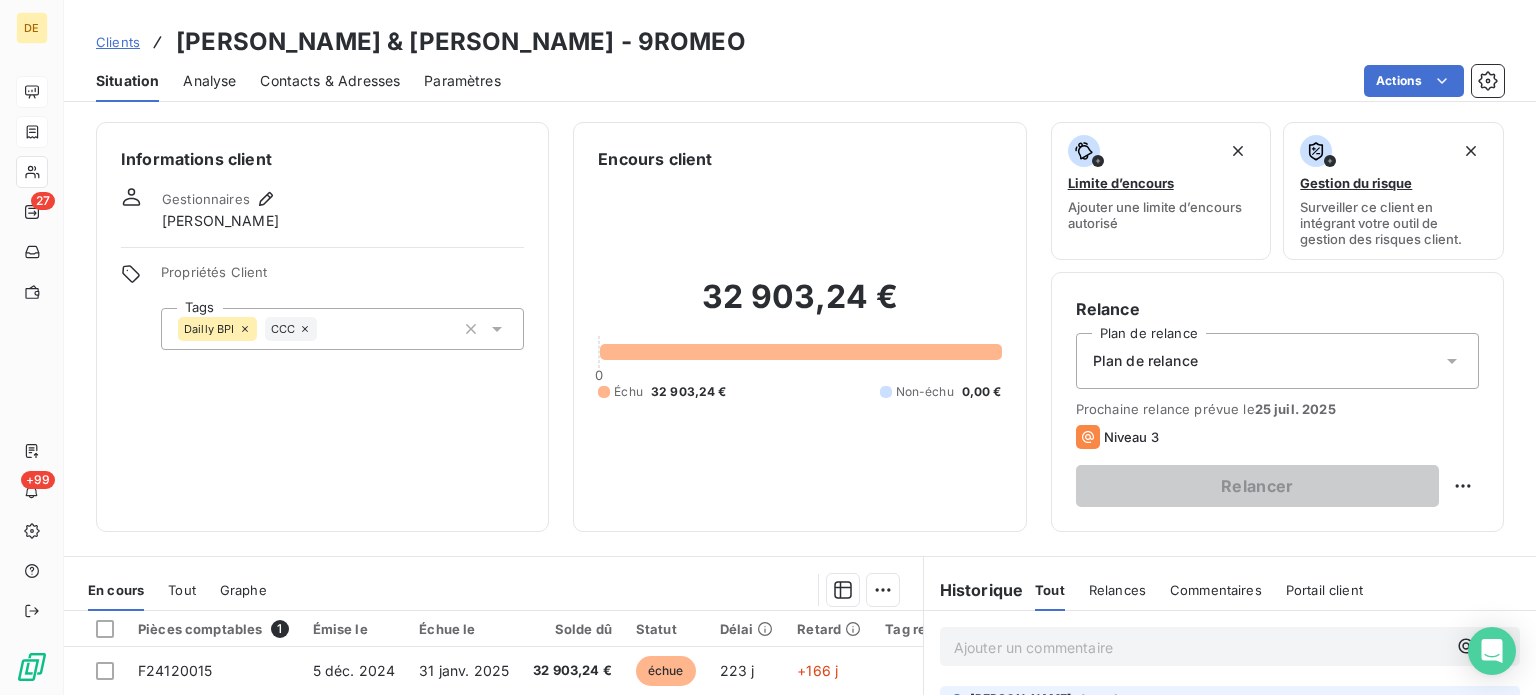 scroll, scrollTop: 300, scrollLeft: 0, axis: vertical 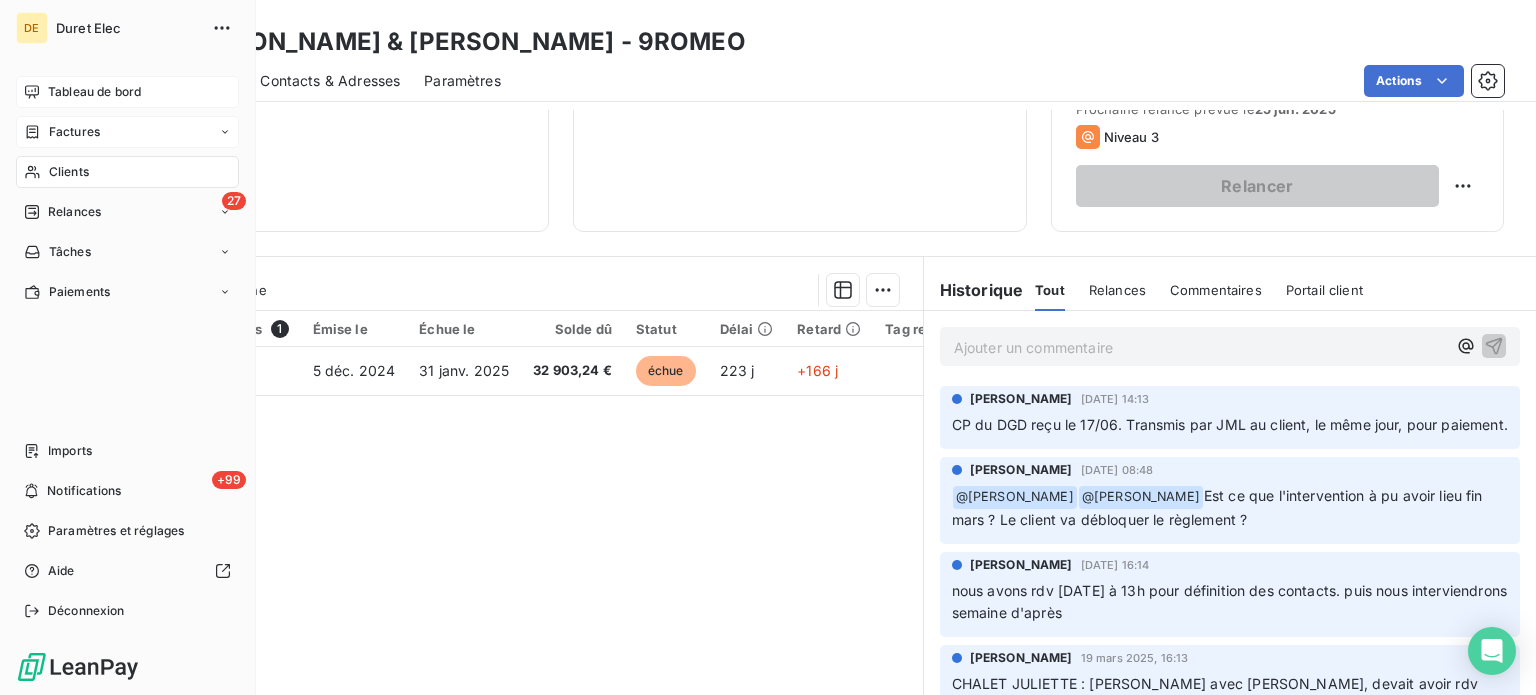 click on "Tableau de bord" at bounding box center (94, 92) 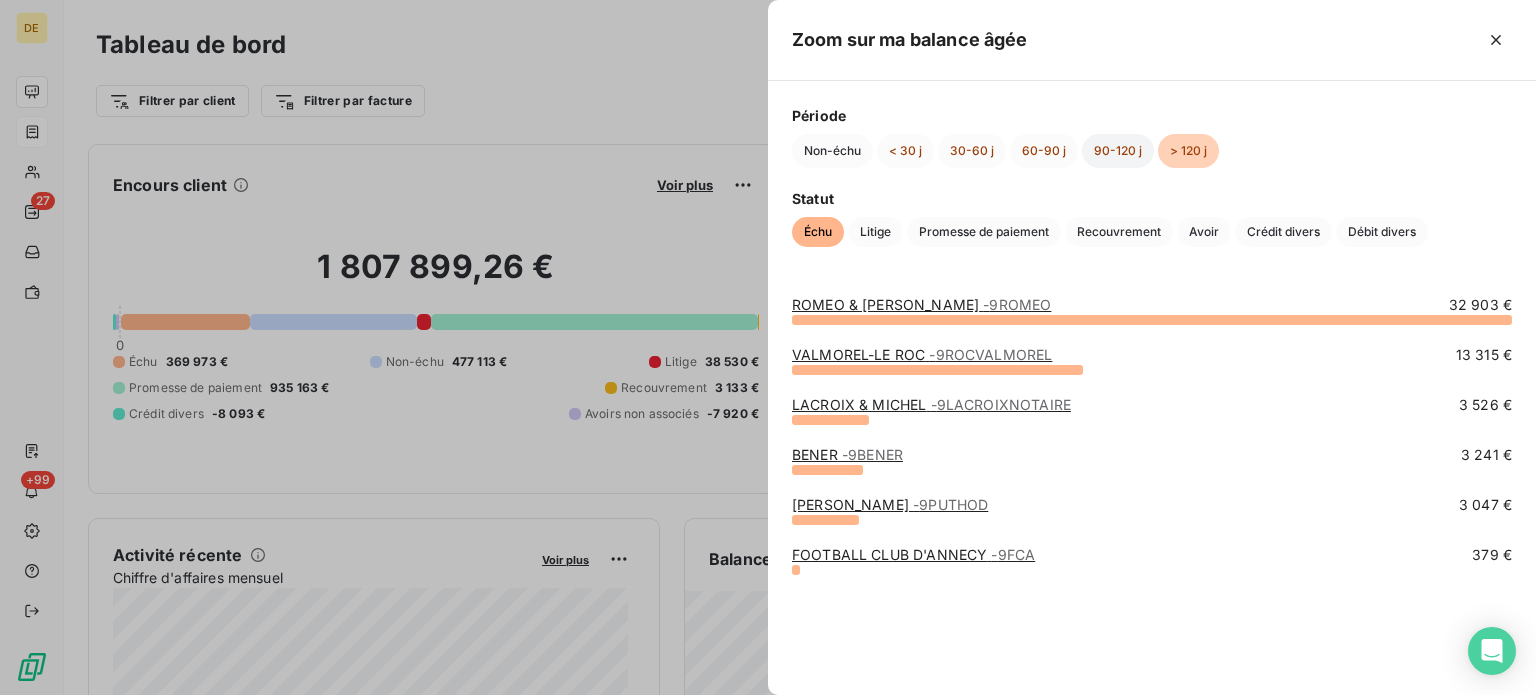 click on "90-120 j" at bounding box center [1118, 151] 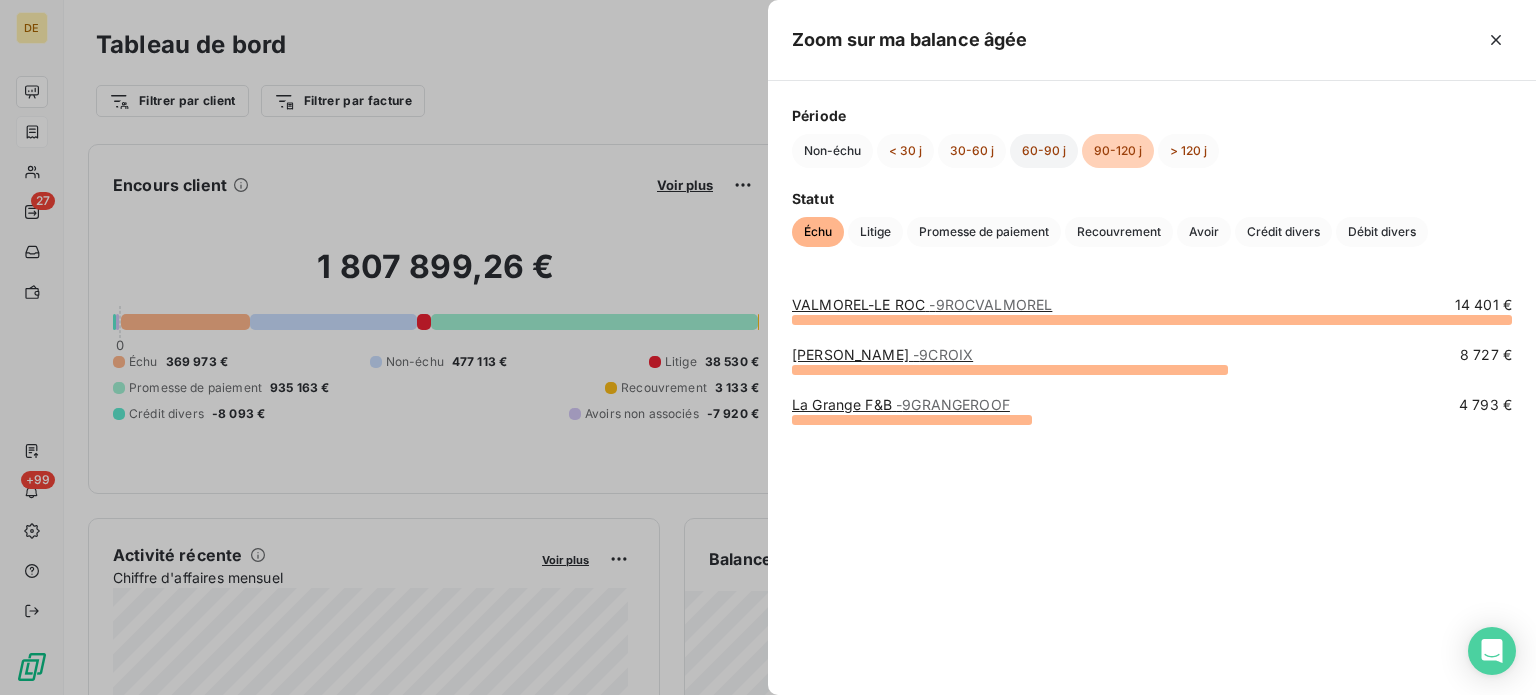 click on "60-90 j" at bounding box center (1044, 151) 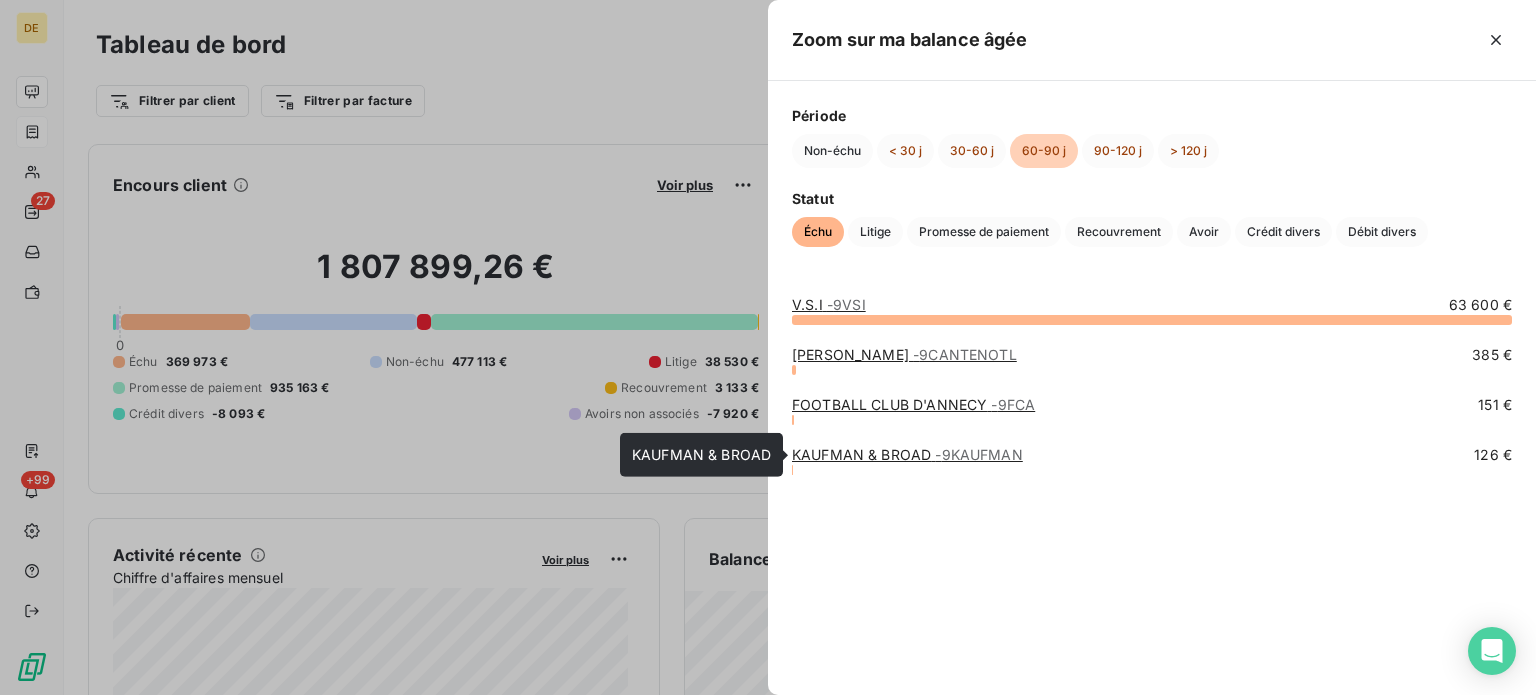 click on "KAUFMAN & BROAD   -  9KAUFMAN" at bounding box center [907, 454] 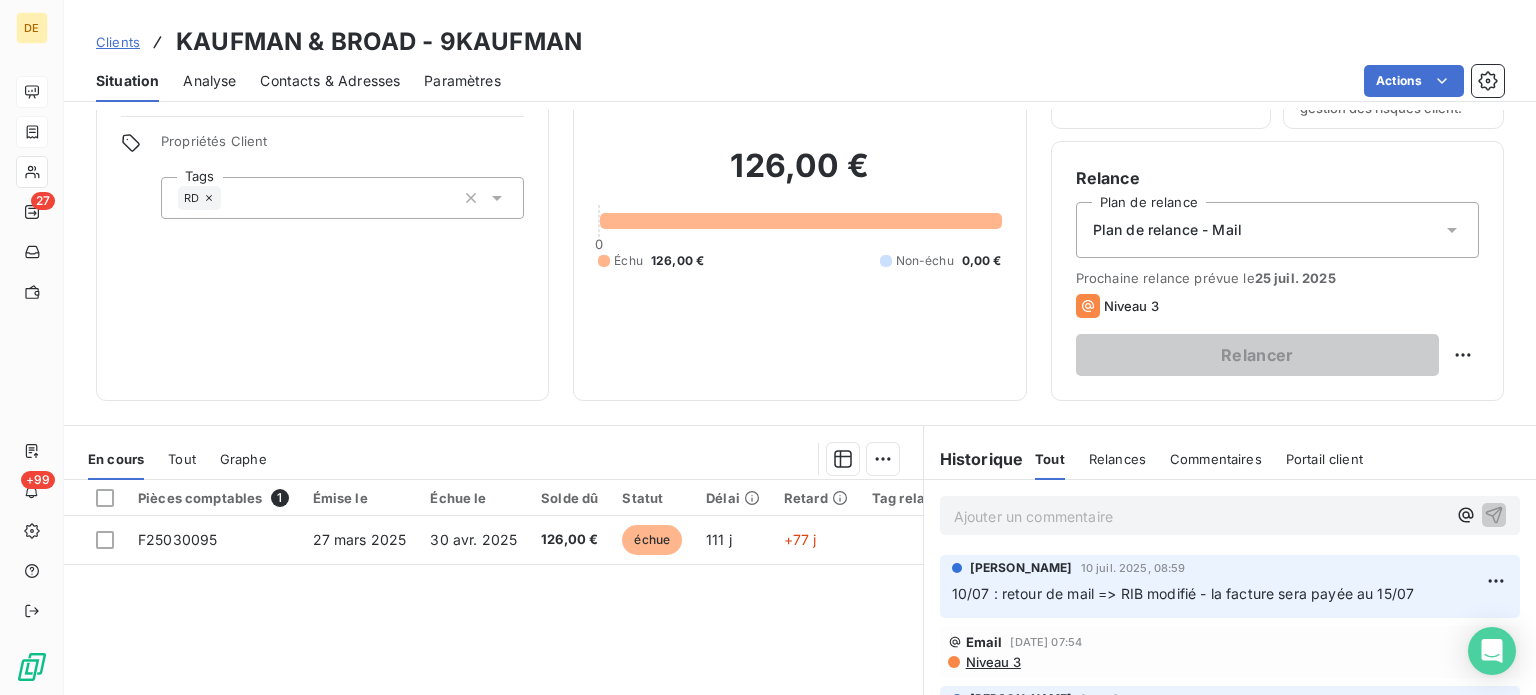 scroll, scrollTop: 0, scrollLeft: 0, axis: both 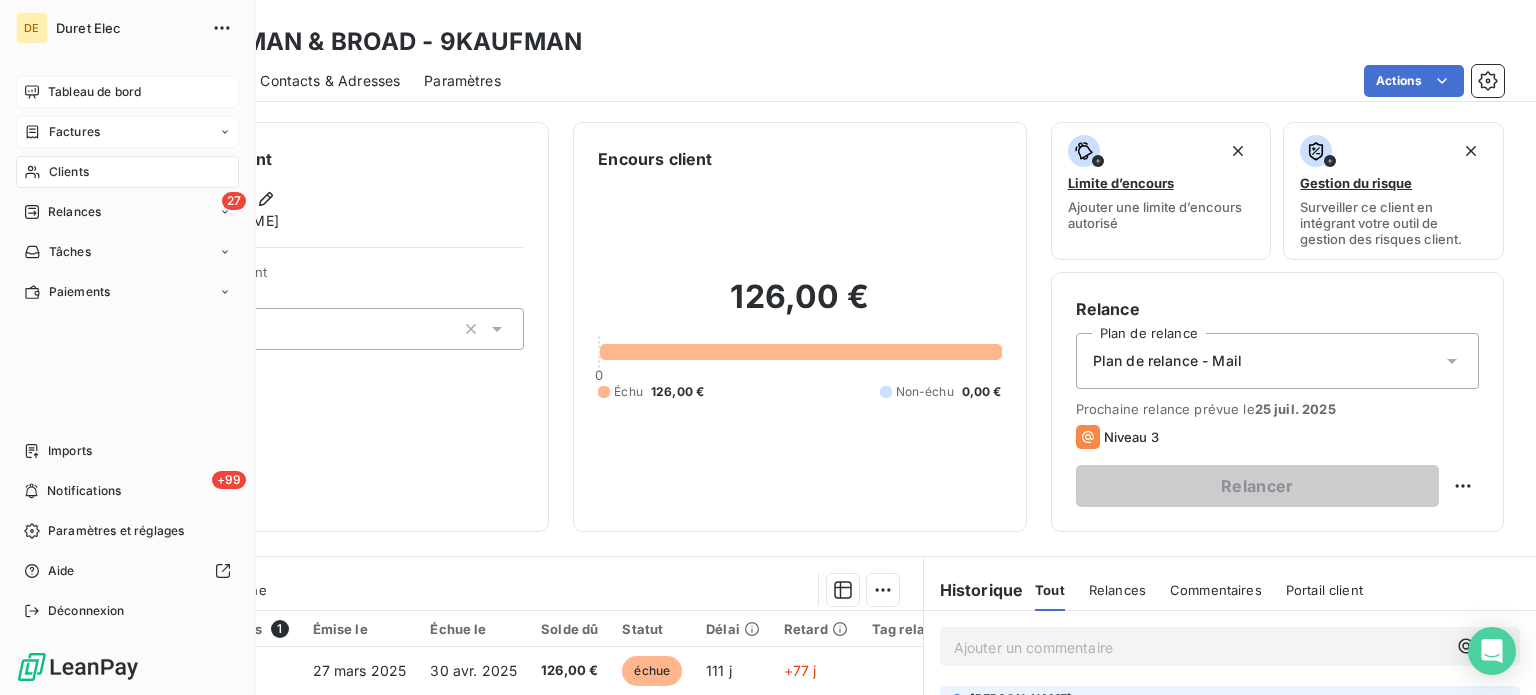 click on "Tableau de bord" at bounding box center [94, 92] 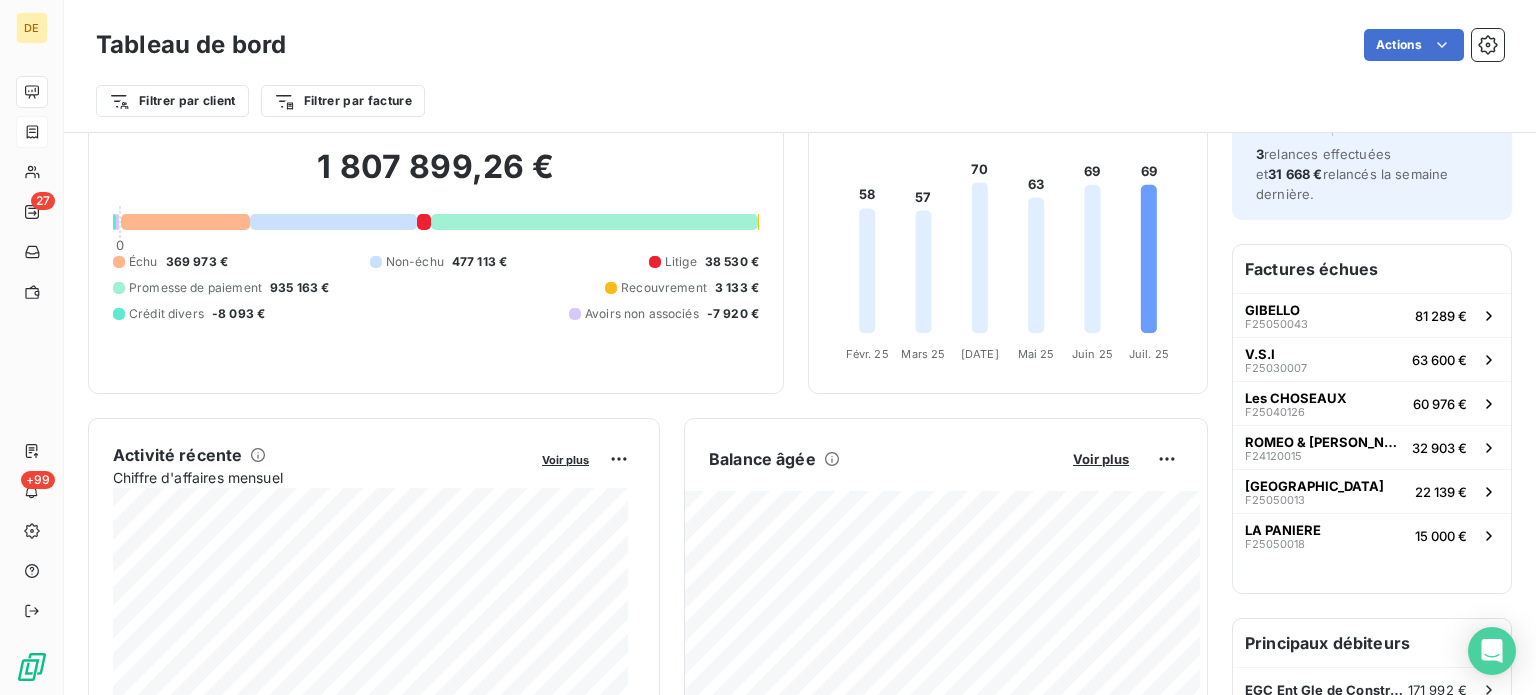 scroll, scrollTop: 102, scrollLeft: 0, axis: vertical 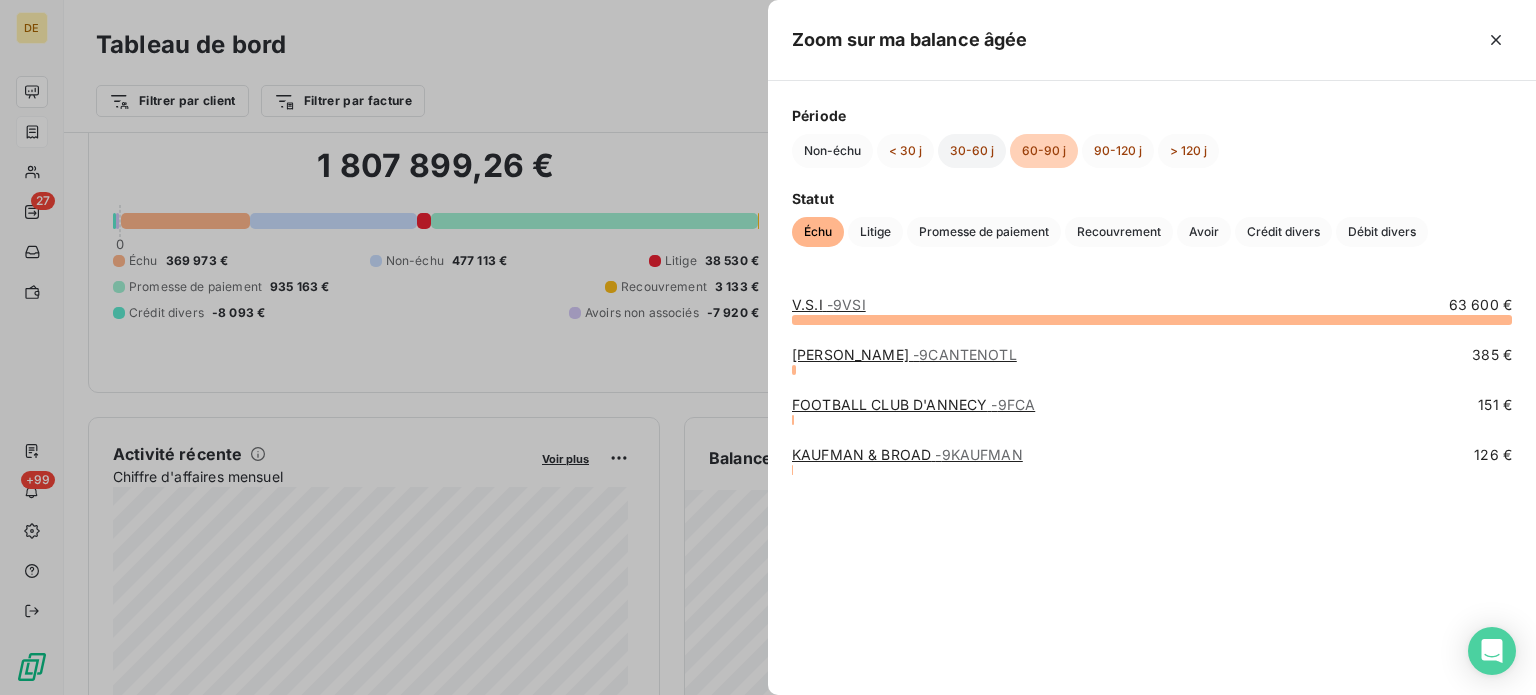 click on "30-60 j" at bounding box center (972, 151) 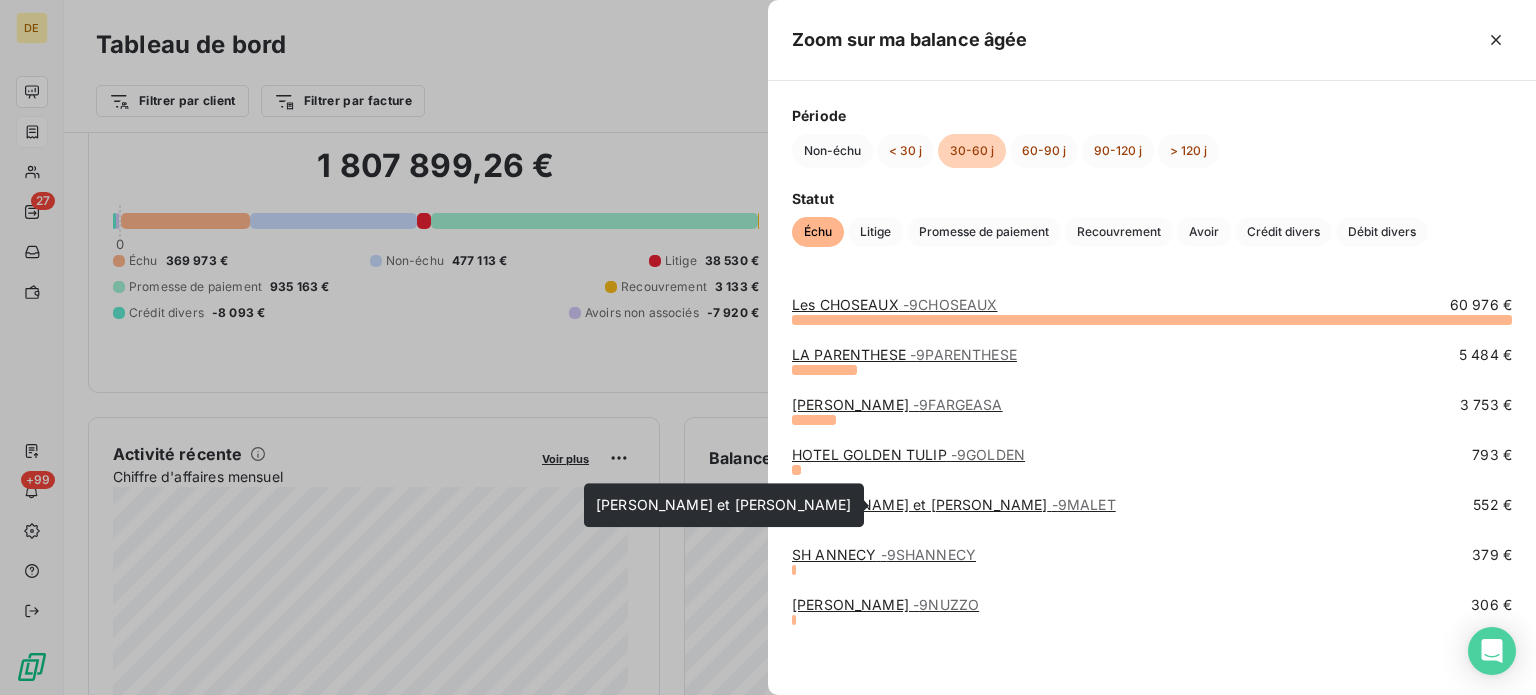 click on "[PERSON_NAME] et [PERSON_NAME]   -  9MALET" at bounding box center [954, 504] 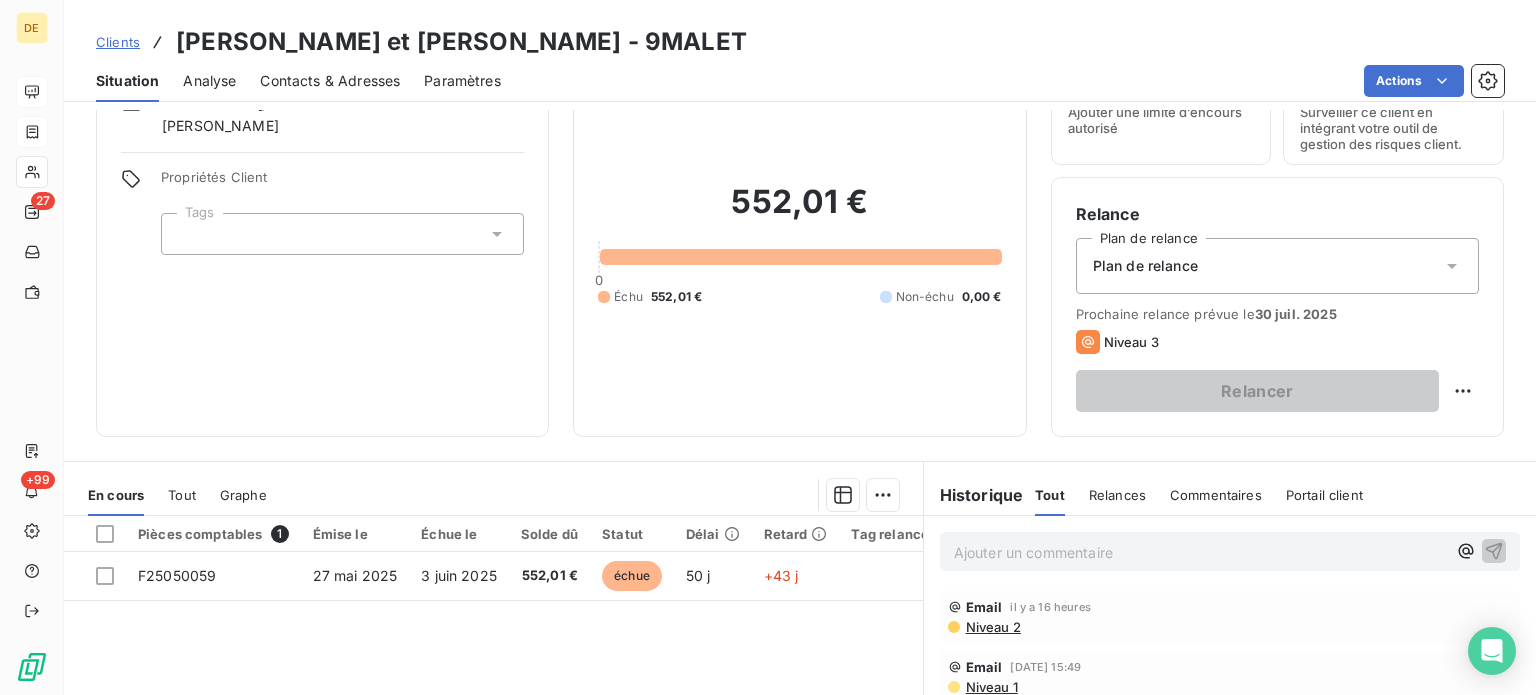scroll, scrollTop: 0, scrollLeft: 0, axis: both 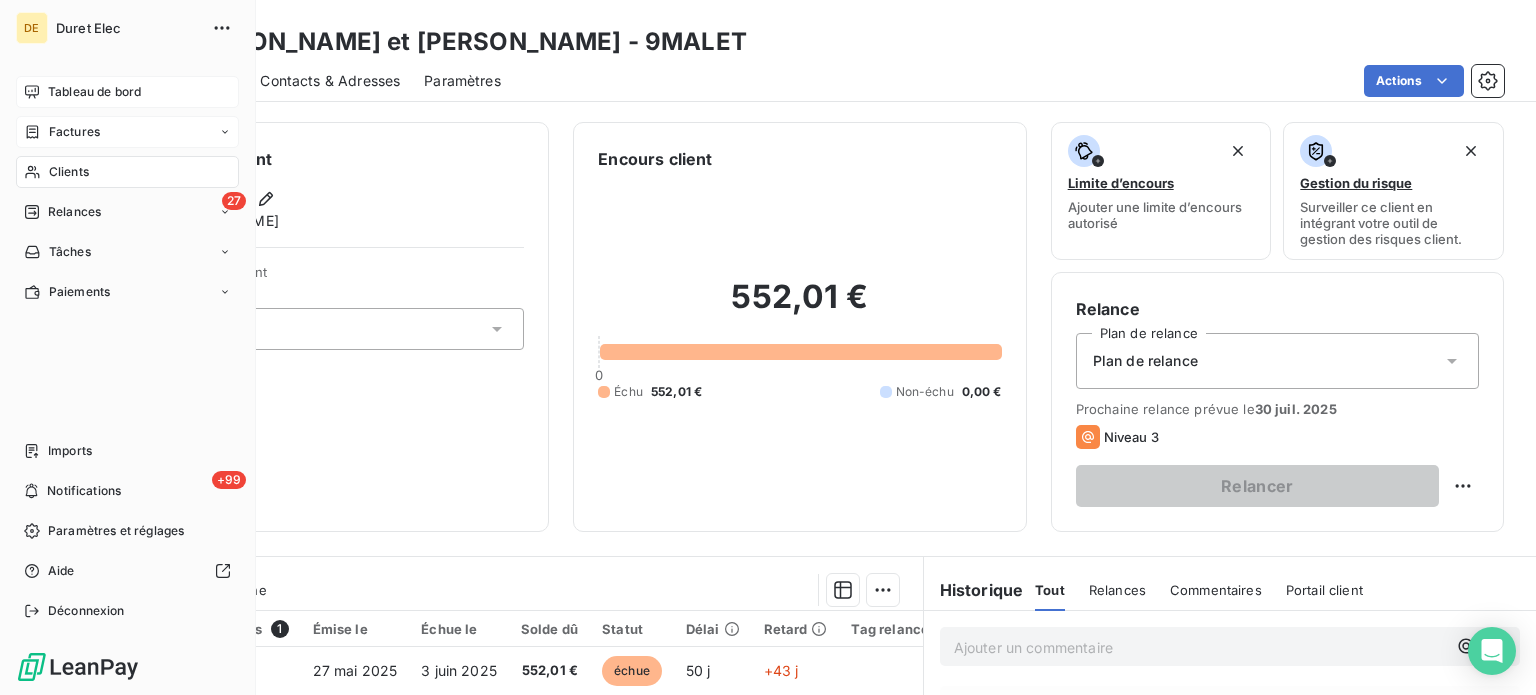 click on "Tableau de bord" at bounding box center [94, 92] 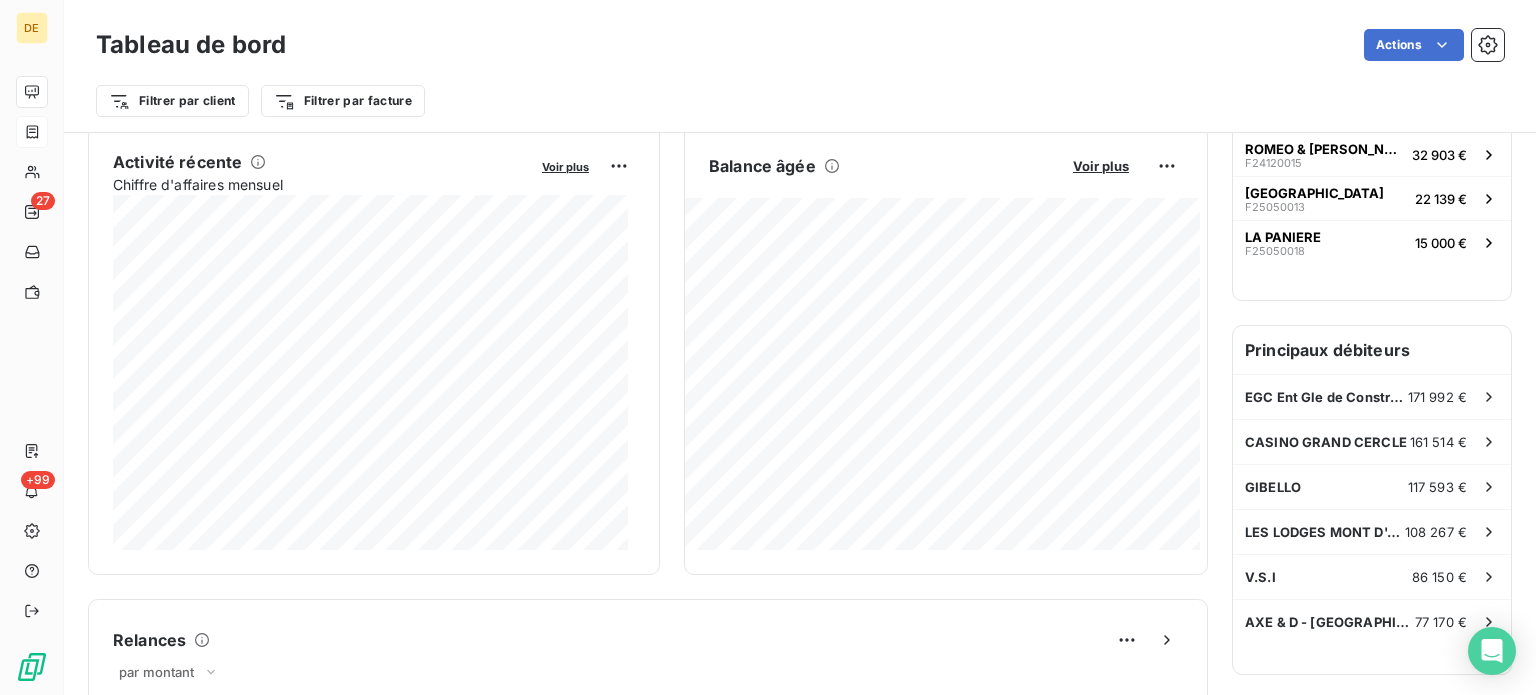 scroll, scrollTop: 400, scrollLeft: 0, axis: vertical 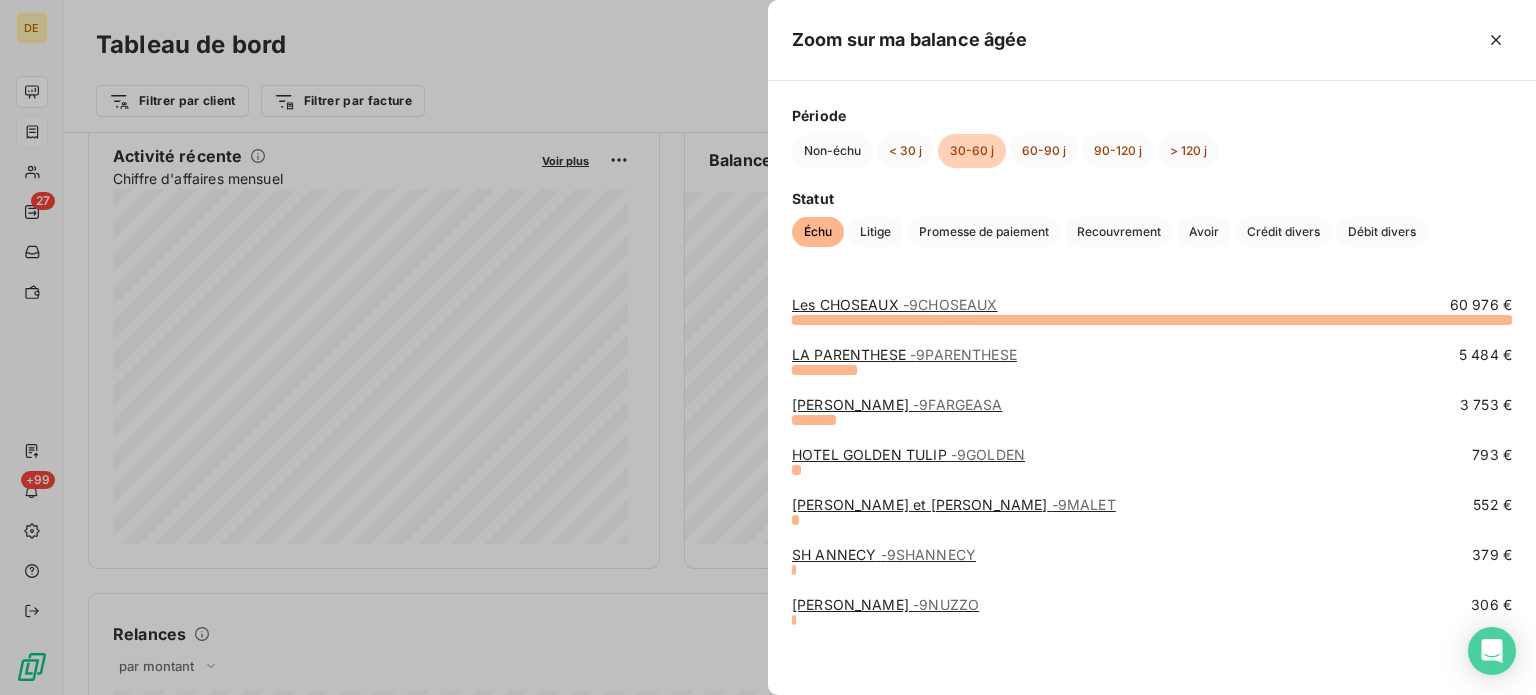 click on "[PERSON_NAME]   -  9NUZZO" at bounding box center [885, 604] 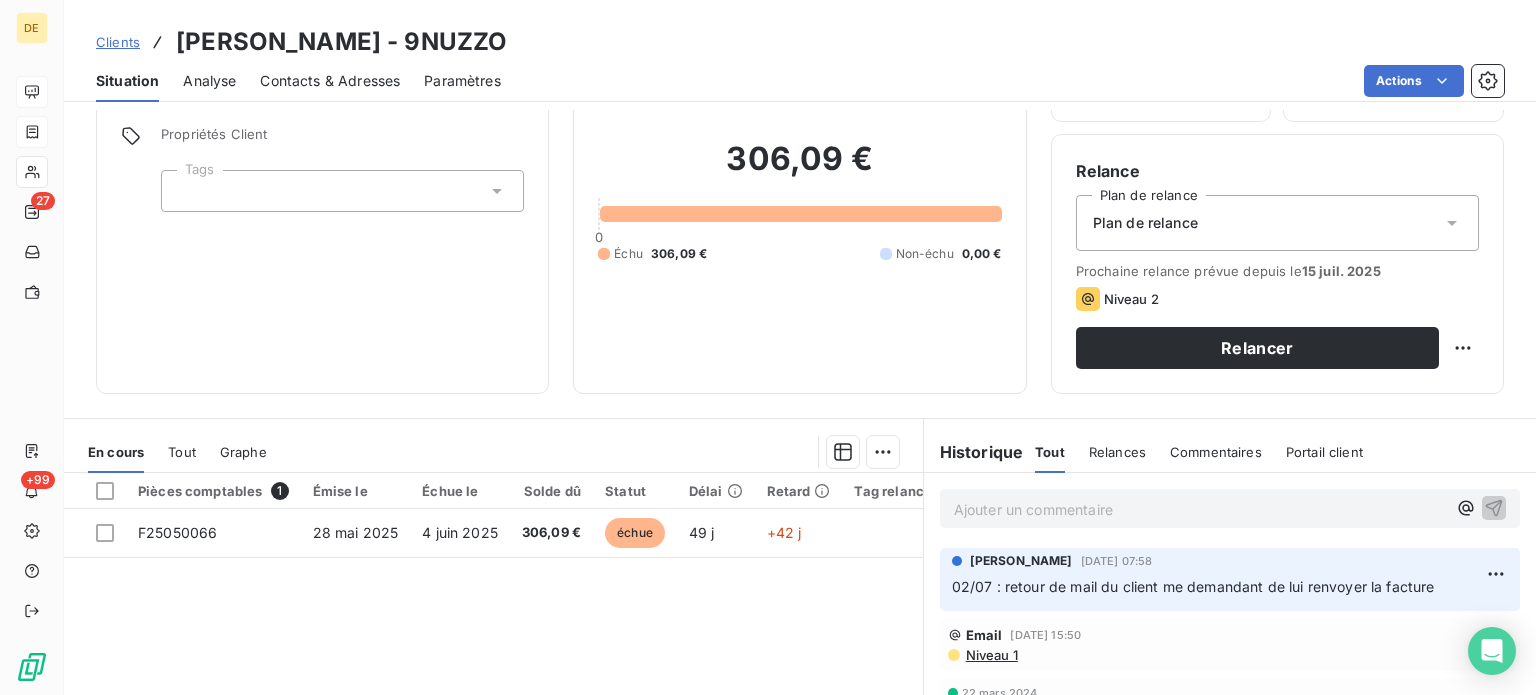 scroll, scrollTop: 0, scrollLeft: 0, axis: both 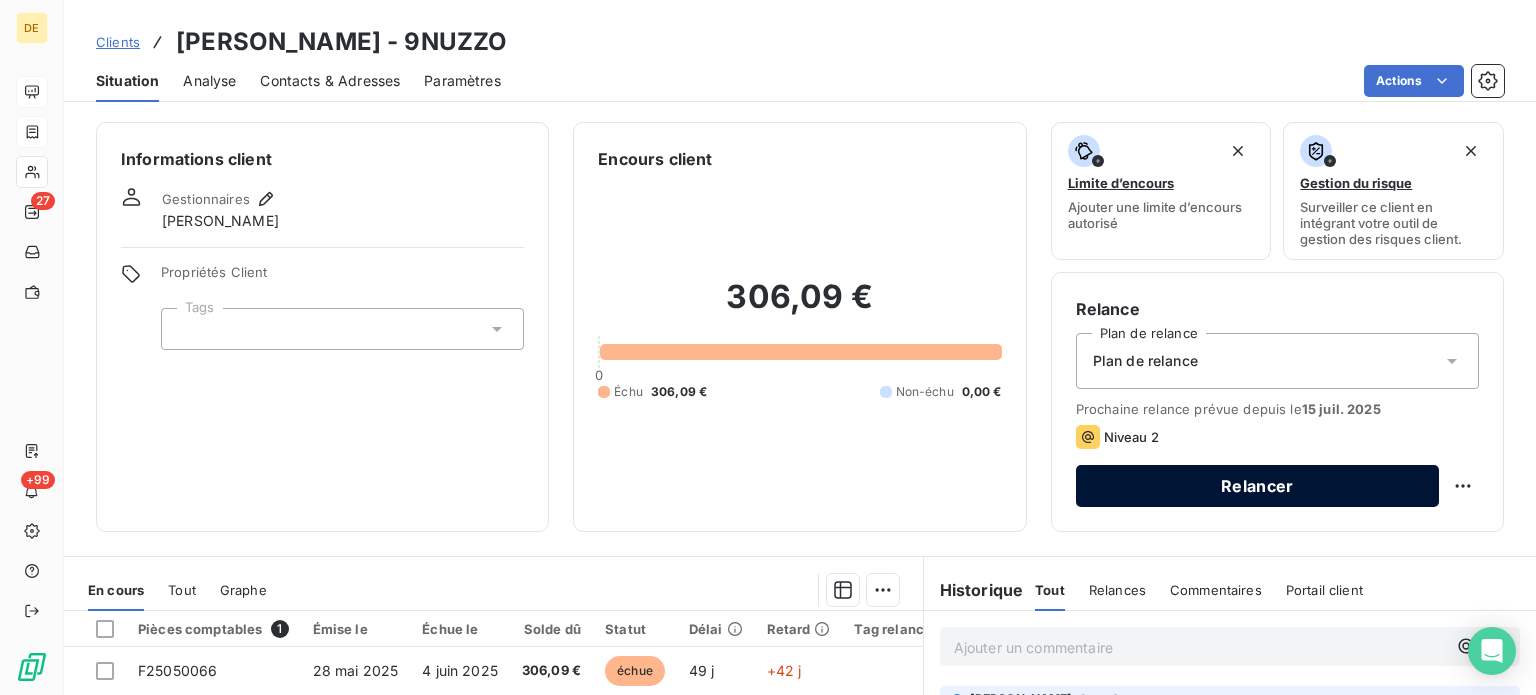 click on "Relancer" at bounding box center (1257, 486) 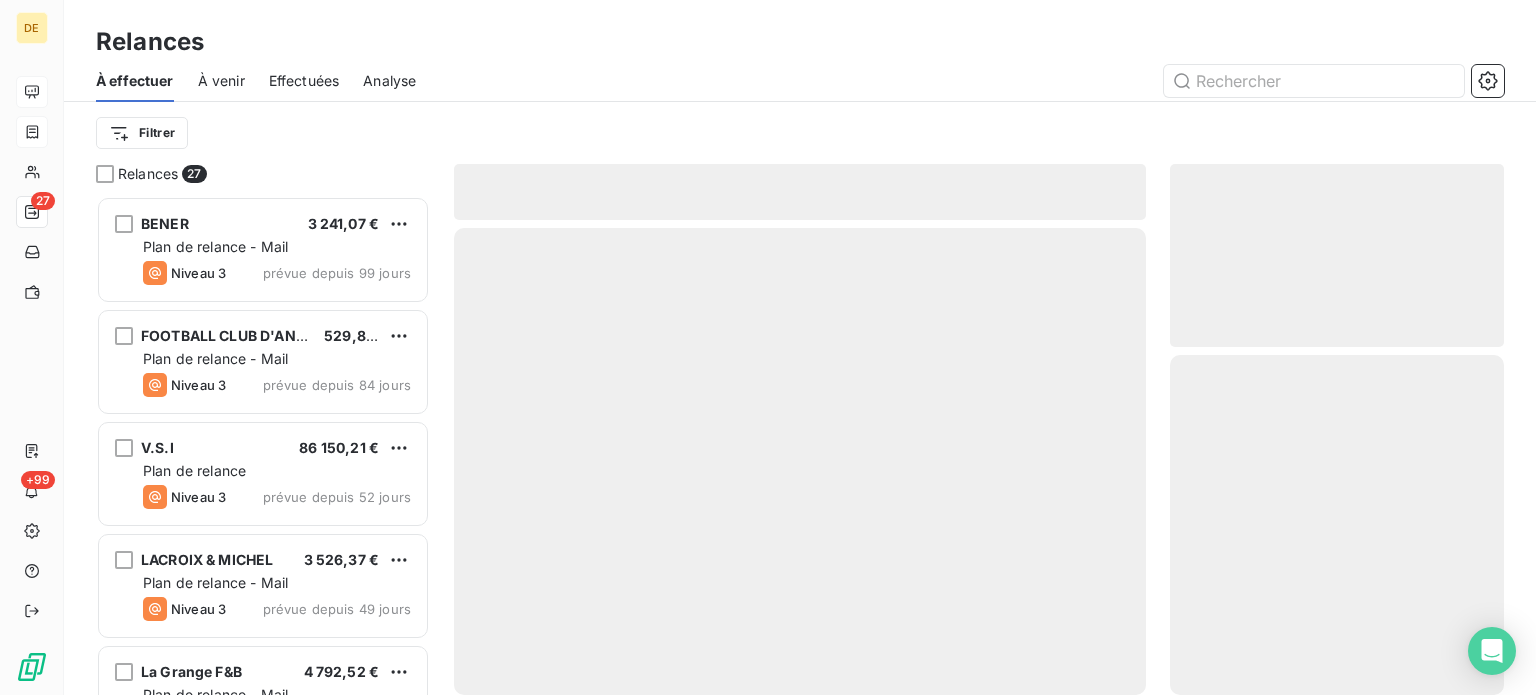 scroll, scrollTop: 16, scrollLeft: 16, axis: both 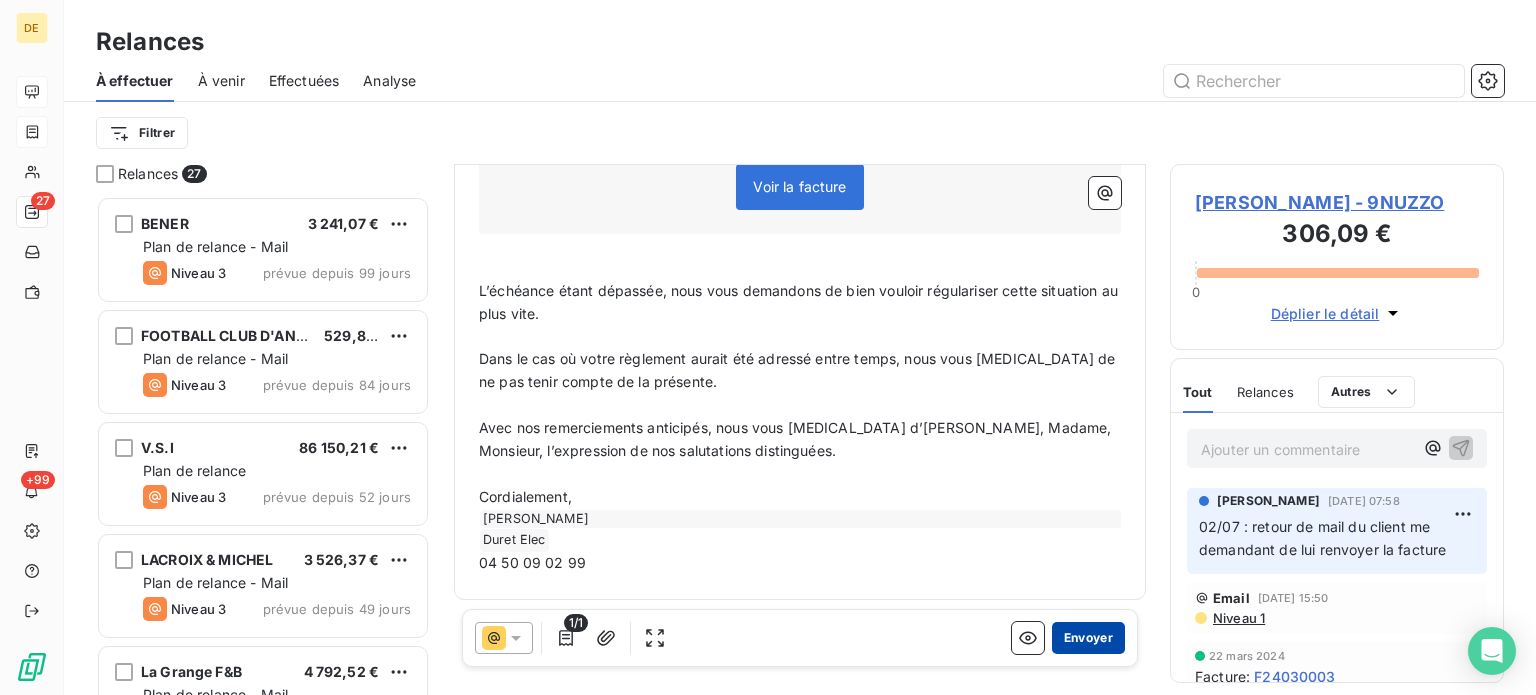 click on "Envoyer" at bounding box center [1088, 638] 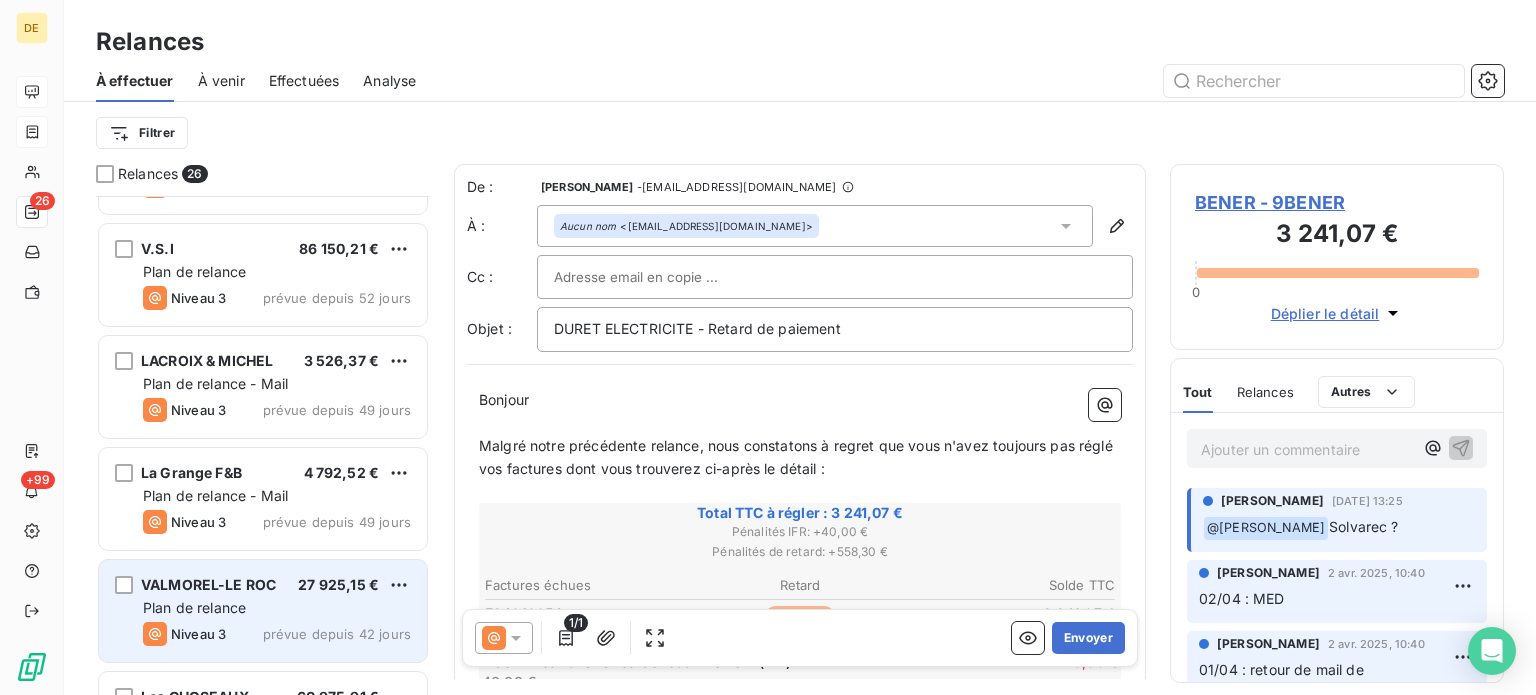 scroll, scrollTop: 500, scrollLeft: 0, axis: vertical 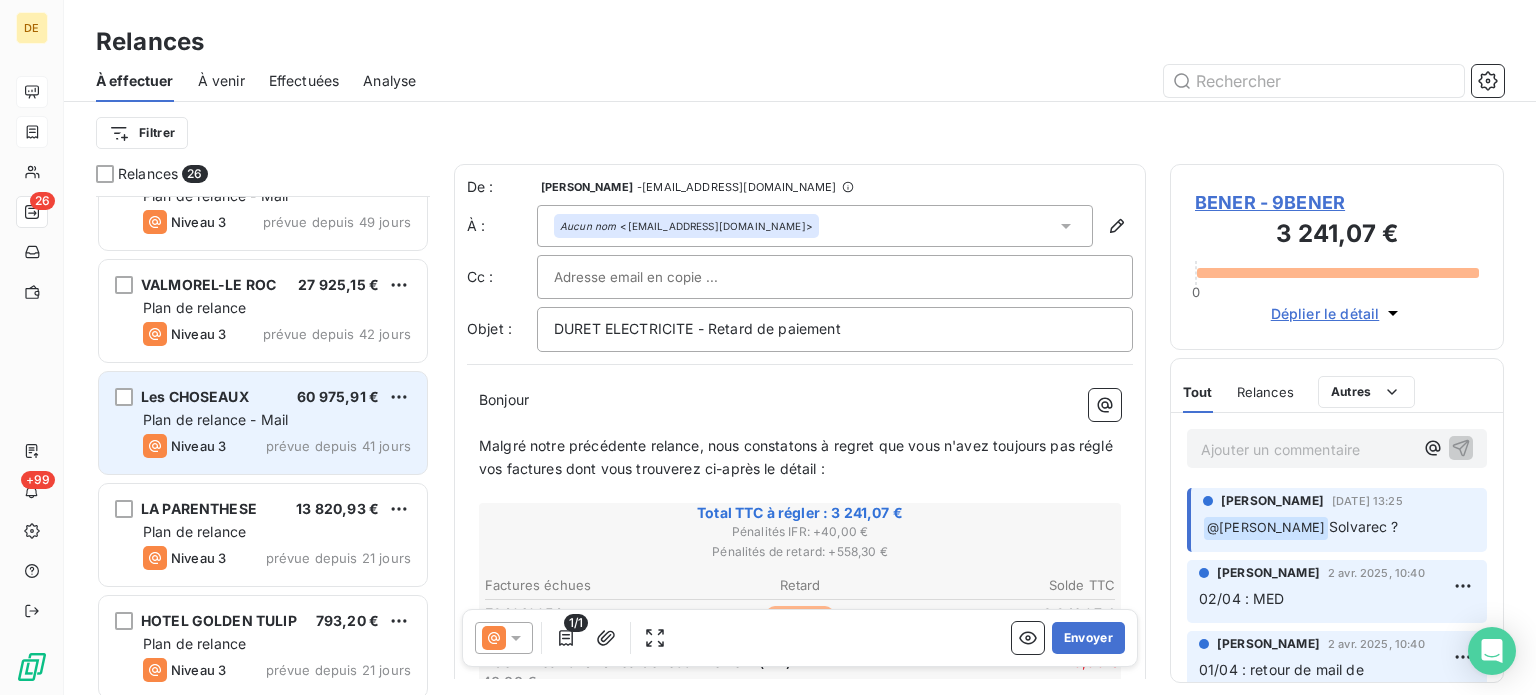 click on "Plan de relance - Mail" at bounding box center [215, 419] 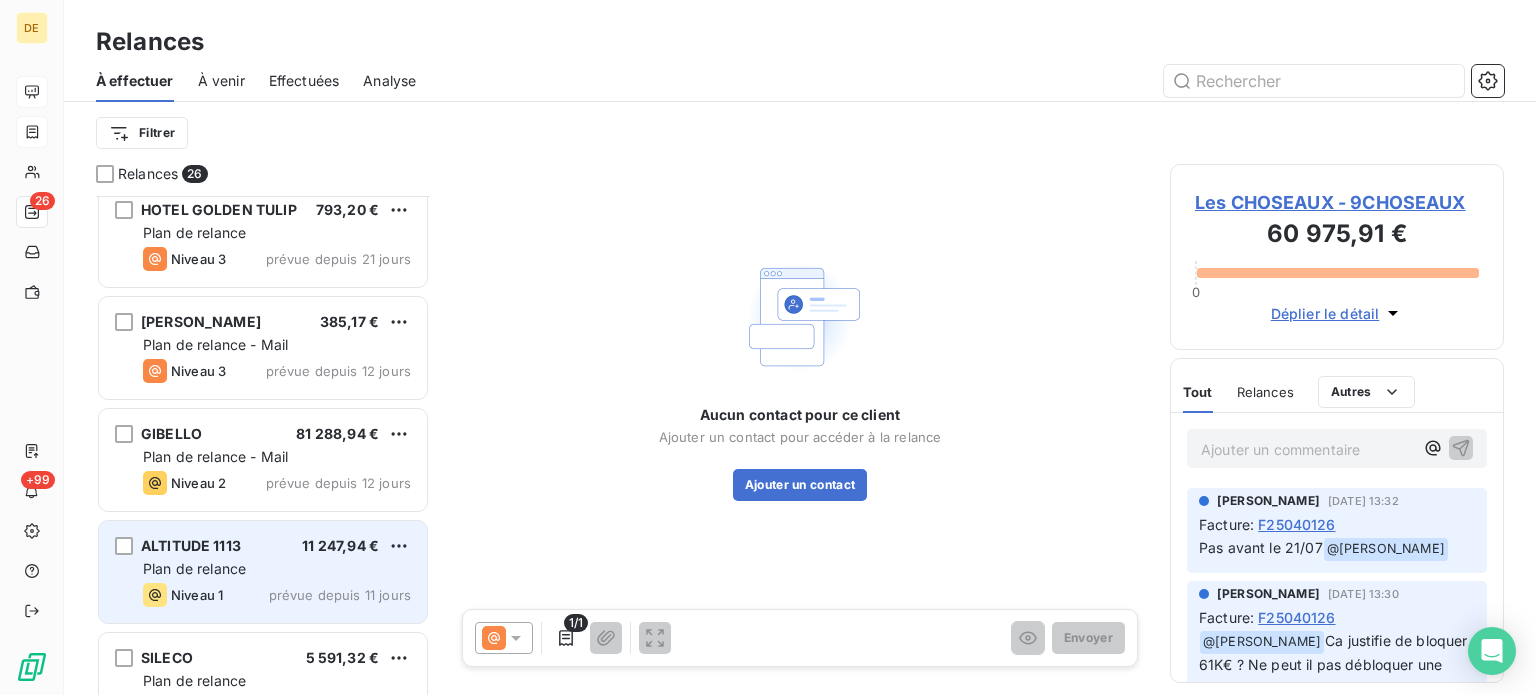 scroll, scrollTop: 1100, scrollLeft: 0, axis: vertical 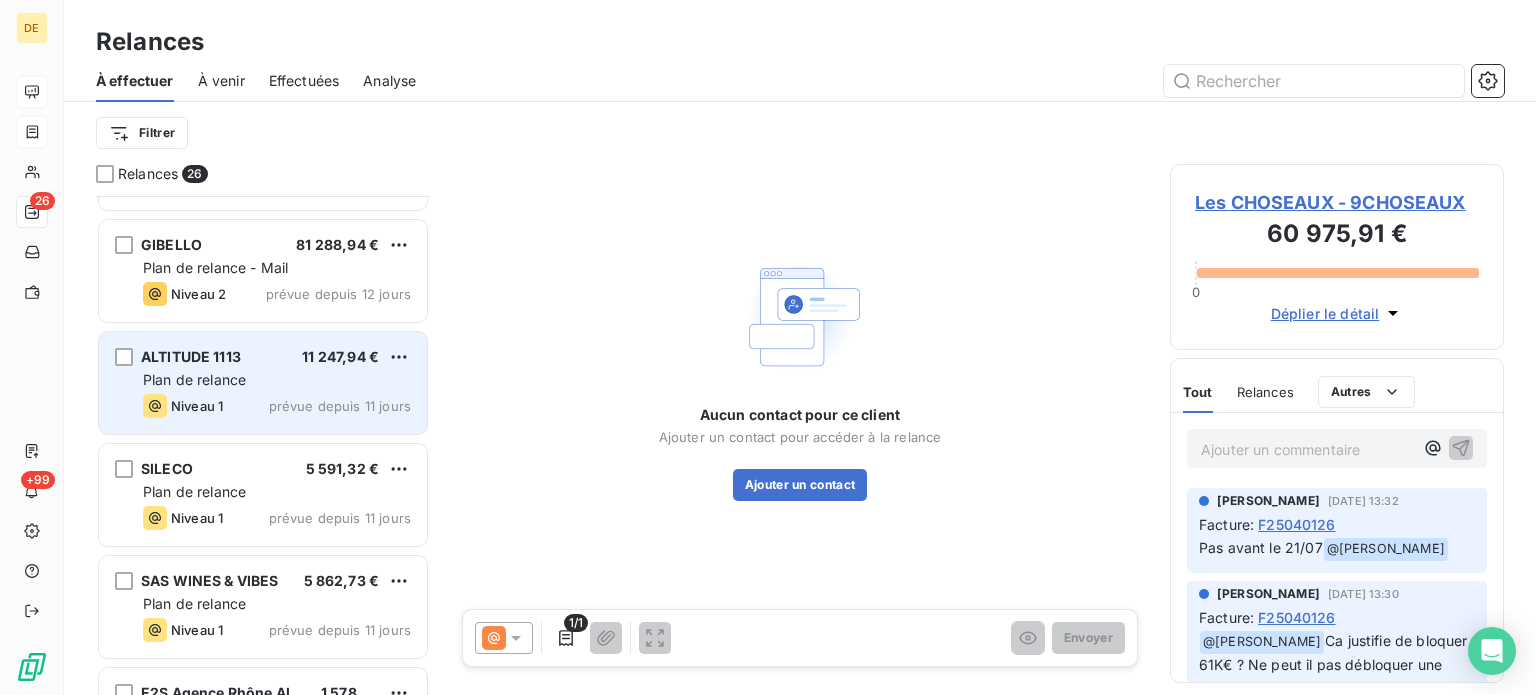 click on "ALTITUDE 1113 11 247,94 € Plan de relance Niveau 1 prévue depuis 11 jours" at bounding box center (263, 383) 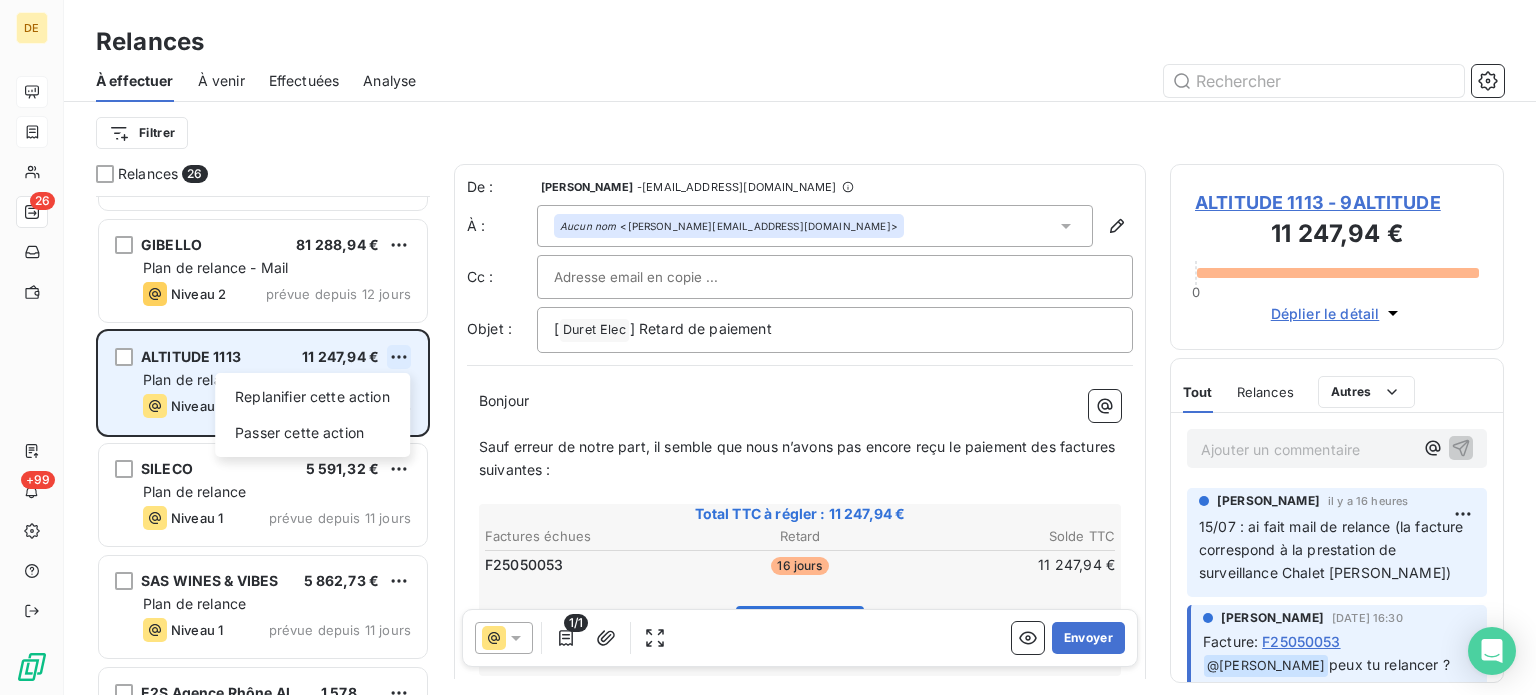 click on "DE 26 +99 Relances À effectuer À venir Effectuées Analyse Filtrer Relances 26 HOTEL GOLDEN TULIP 793,20 € Plan de relance Niveau 3 prévue depuis 21 jours [PERSON_NAME] 385,17 € Plan de relance - Mail Niveau 3 prévue depuis 12 jours GIBELLO 81 288,94 € Plan de relance - Mail Niveau 2 prévue depuis 12 jours ALTITUDE 1113 11 247,94 € Replanifier cette action Passer cette action Plan de relance Niveau 1 prévue depuis 11 jours SILECO 5 591,32 € Plan de relance Niveau 1 prévue depuis 11 jours SAS WINES & VIBES 5 862,73 € Plan de relance Niveau 1 prévue depuis 11 jours E2S Agence Rhône Alpes Sud 1 578,46 € Plan de relance Niveau 1 prévue depuis 11 jours E-VA 1 562,28 € Plan de relance - Mail Niveau 1 prévue depuis 11 jours SAS DEI 959,40 € Facture fibre Niveau 2 prévue depuis 6 jours [PERSON_NAME] [PERSON_NAME] 699,01 € Plan de relance Niveau 2 prévue depuis 6 jours [PERSON_NAME] 3 752,82 € Plan de relance Niveau 3 prévue depuis 6 jours [PERSON_NAME]" at bounding box center (768, 347) 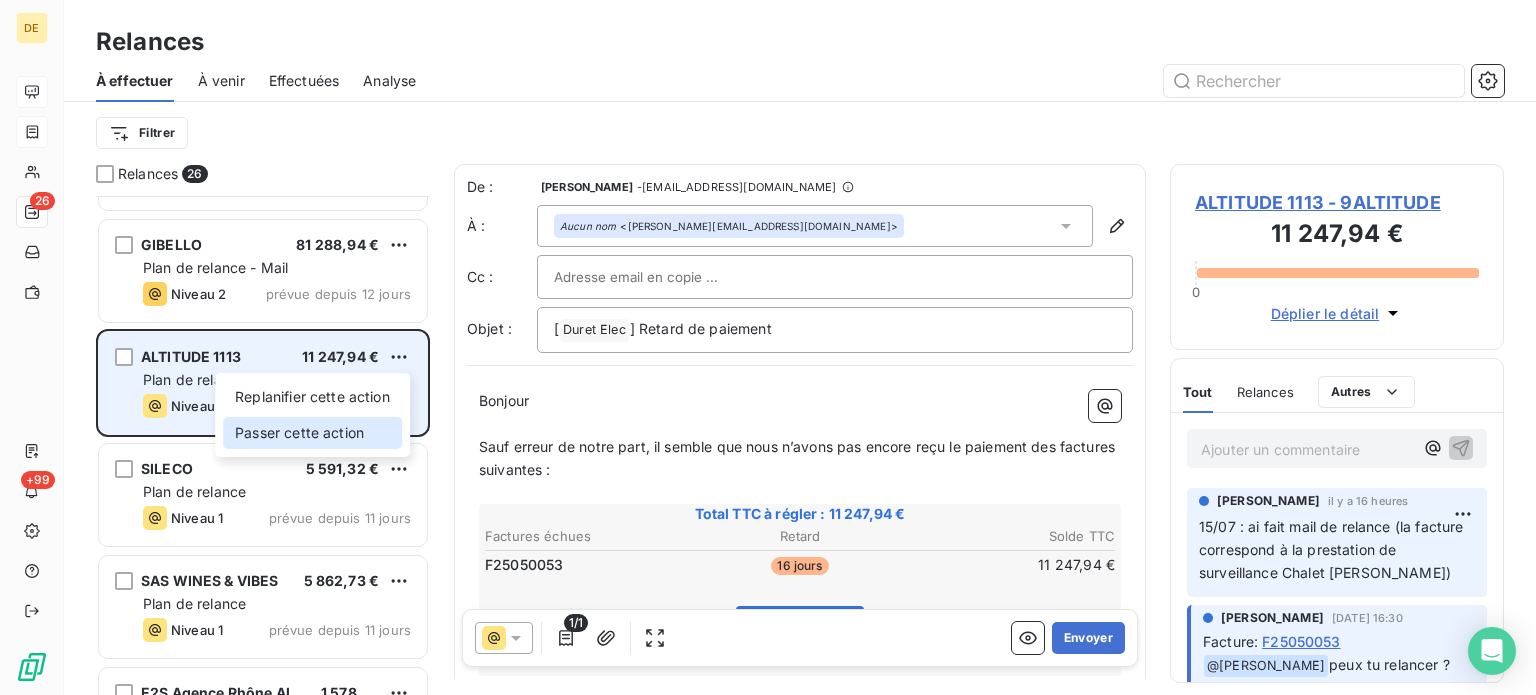 click on "Passer cette action" at bounding box center [312, 433] 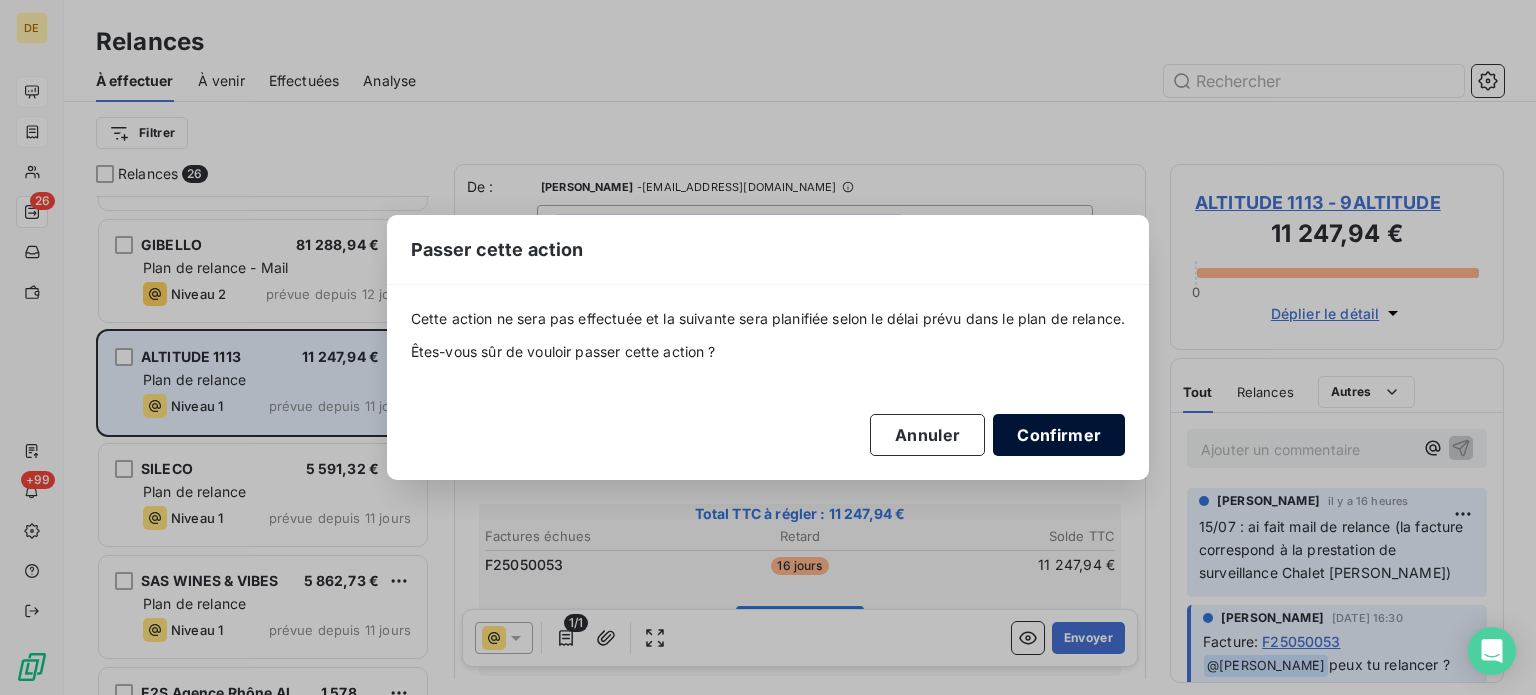 click on "Confirmer" at bounding box center (1059, 435) 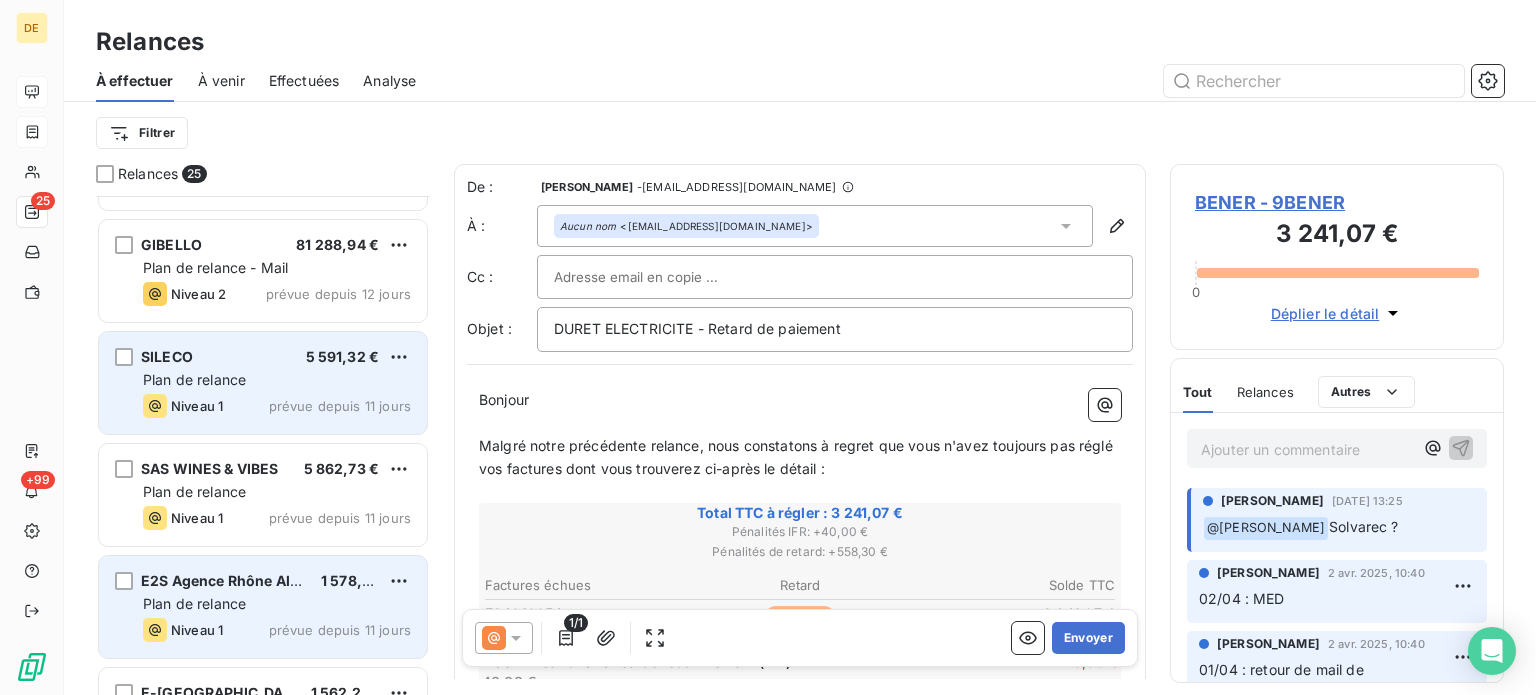 click on "Plan de relance" at bounding box center [277, 604] 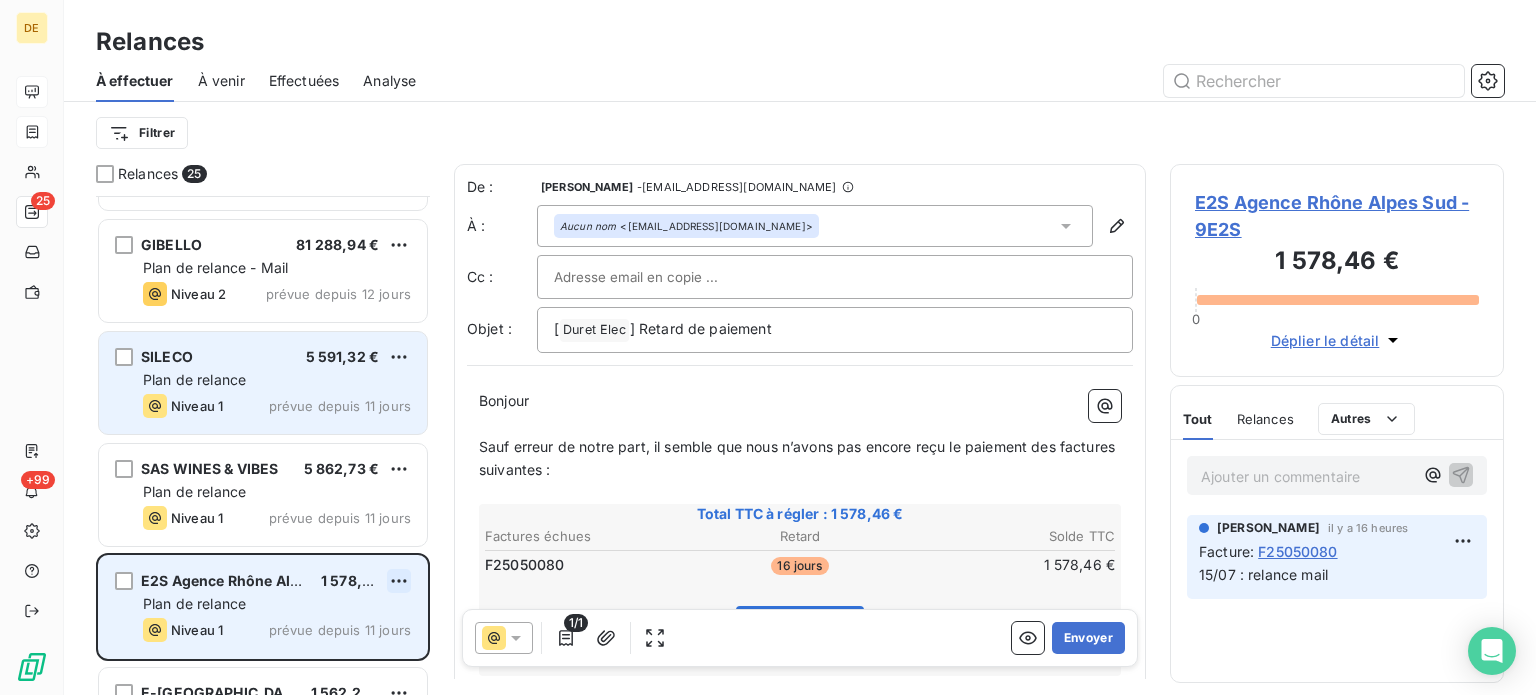 click on "DE 25 +99 Relances À effectuer À venir Effectuées Analyse Filtrer Relances 25 HOTEL GOLDEN TULIP 793,20 € Plan de relance Niveau 3 prévue depuis 21 jours [PERSON_NAME] 385,17 € Plan de relance - Mail Niveau 3 prévue depuis 12 jours GIBELLO 81 288,94 € Plan de relance - Mail Niveau 2 prévue depuis 12 jours SILECO 5 591,32 € Plan de relance Niveau 1 prévue depuis 11 jours SAS WINES & VIBES 5 862,73 € Plan de relance Niveau 1 prévue depuis 11 jours E2S Agence Rhône Alpes Sud 1 578,46 € Plan de relance Niveau 1 prévue depuis 11 jours E-VA 1 562,28 € Plan de relance - Mail Niveau 1 prévue depuis 11 jours SAS DEI 959,40 € Facture fibre Niveau 2 prévue depuis 6 jours [PERSON_NAME] [PERSON_NAME] 699,01 € Plan de relance Niveau 2 prévue depuis 6 jours [PERSON_NAME] 3 752,82 € Plan de relance Niveau 3 prévue depuis 6 jours [PERSON_NAME] 274,43 € Plan de relance Niveau 2 prévue depuis 6 jours PAGOT et DELSUC 232,34 € Plan de relance Niveau 1 Niveau 1" at bounding box center (768, 347) 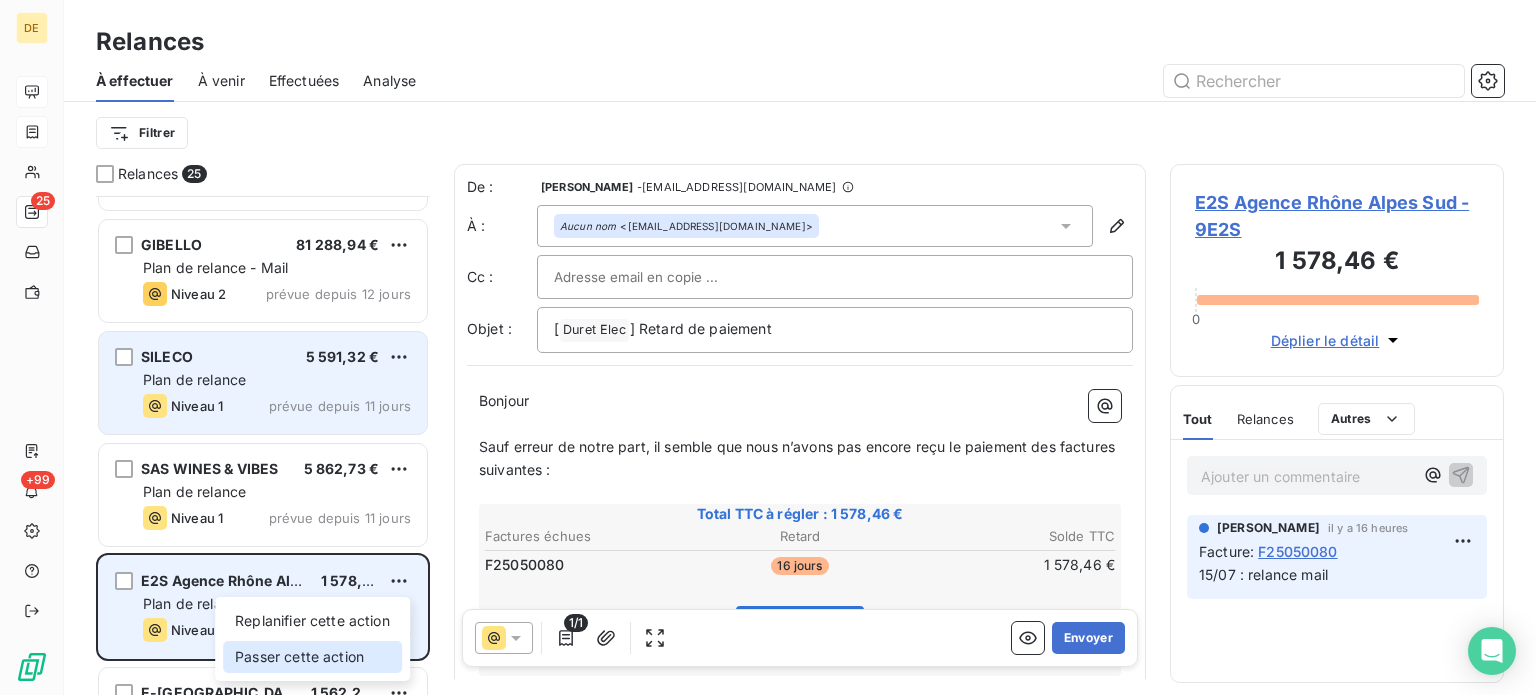 click on "Passer cette action" at bounding box center (312, 657) 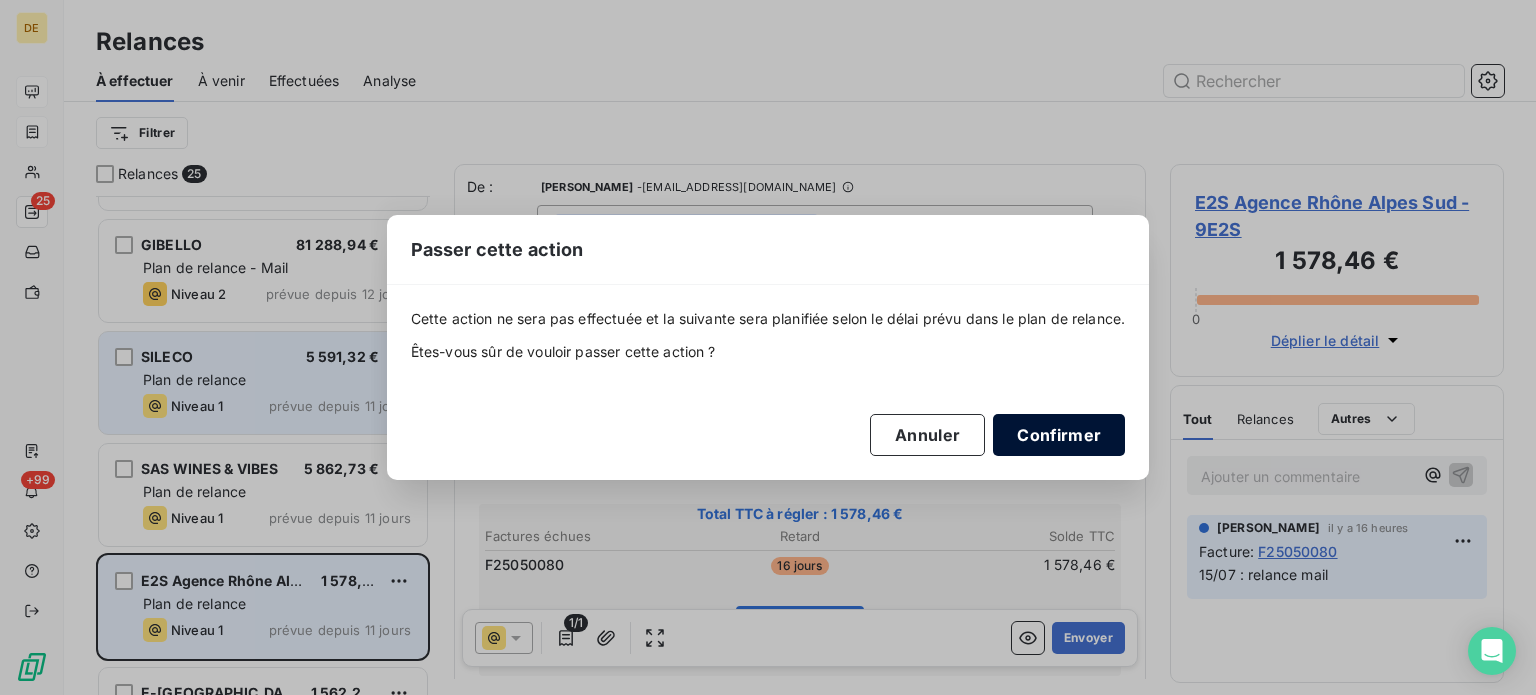 click on "Confirmer" at bounding box center [1059, 435] 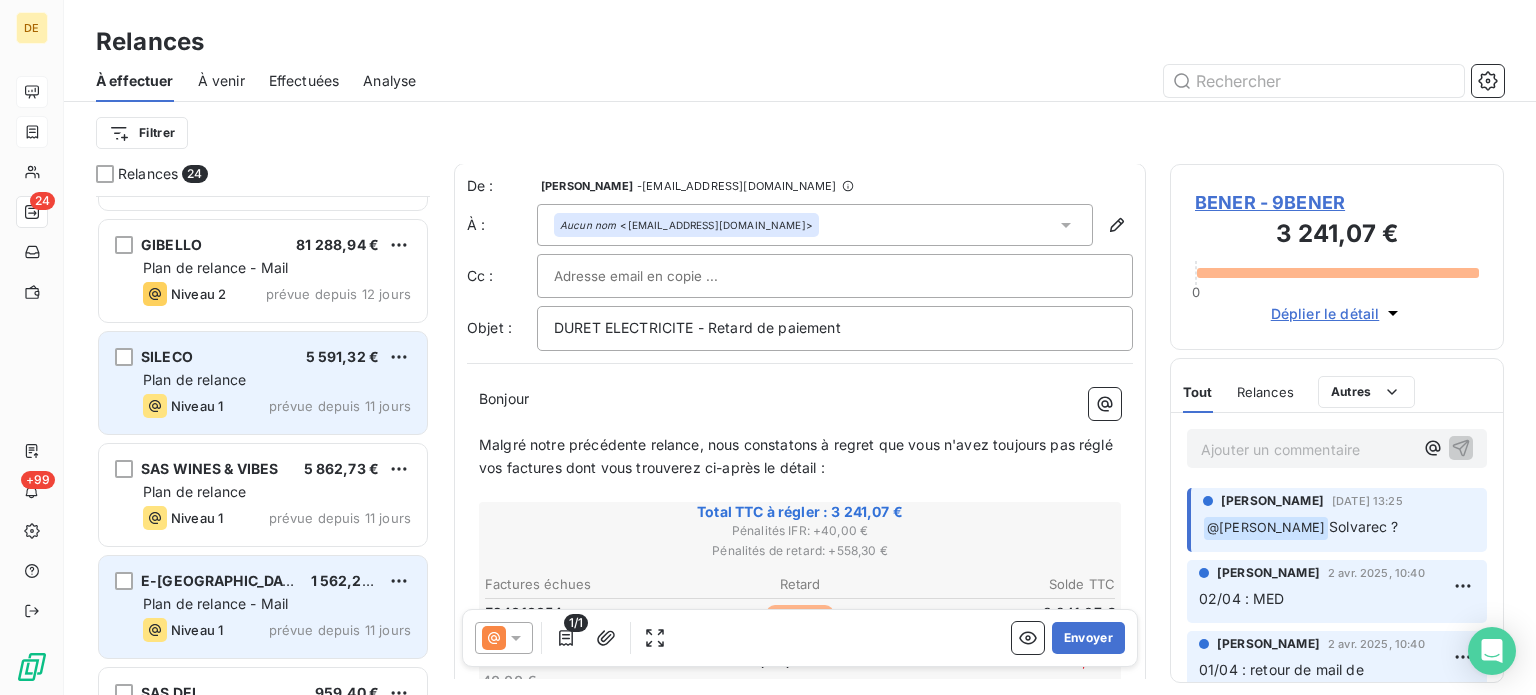 scroll, scrollTop: 0, scrollLeft: 0, axis: both 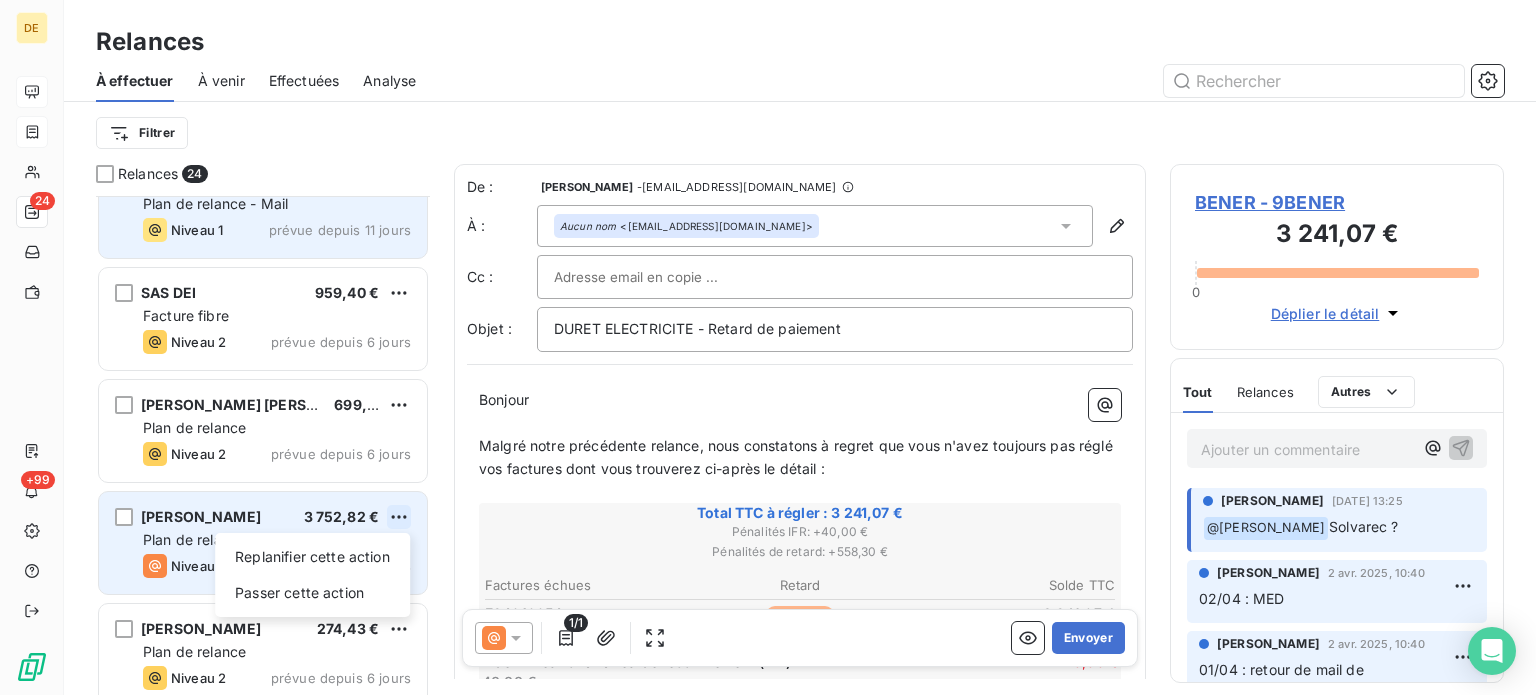 click on "DE 24 +99 Relances À effectuer À venir Effectuées Analyse Filtrer Relances 24 SAS WINES & VIBES 5 862,73 € Plan de relance Niveau 1 prévue depuis 11 jours E-VA 1 562,28 € Plan de relance - Mail Niveau 1 prévue depuis 11 jours SAS DEI 959,40 € Facture fibre Niveau 2 prévue depuis 6 jours [PERSON_NAME] [PERSON_NAME] 699,01 € Plan de relance Niveau 2 prévue depuis 6 jours [PERSON_NAME] 3 752,82 € Replanifier cette action Passer cette action Plan de relance Niveau 3 prévue depuis 6 jours [PERSON_NAME] 274,43 € Plan de relance Niveau 2 prévue depuis 6 jours PAGOT et DELSUC 232,34 € Plan de relance Niveau 1 prévue depuis 4 jours [PERSON_NAME] 232,34 € Plan de relance Niveau 1 prévue depuis 4 jours GROS Julien 429,00 € Plan de relance Niveau 1 prévue depuis 4 jours MAIRIE DE COURCHEVEL 22 139,28 € Plan de relance Niveau 3 prévue depuis 3 jours CFAI FORMAVENIR 2 527,55 € Plan de relance - Mail Niveau 2 prévue depuis [DATE] SH ANNECY 379,02 € Niveau 2" at bounding box center [768, 347] 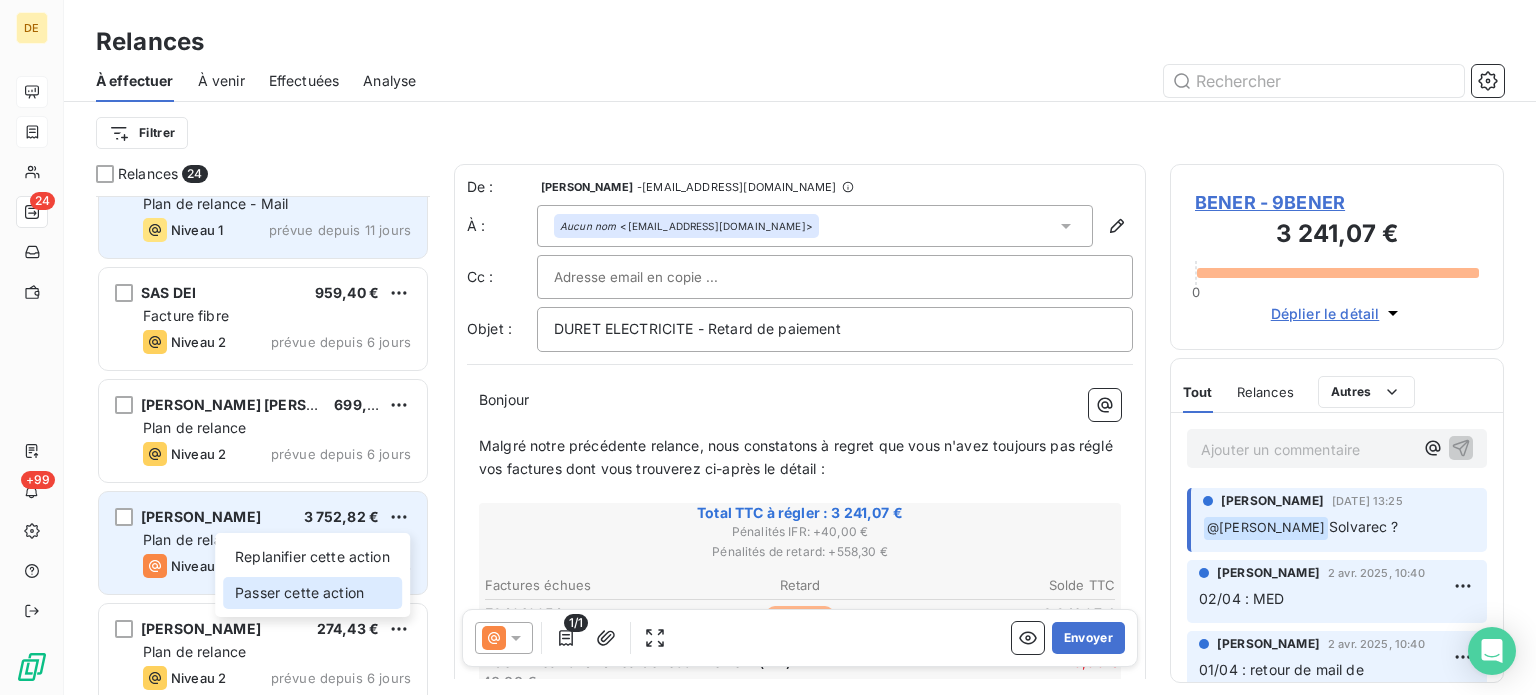 click on "Passer cette action" at bounding box center (312, 593) 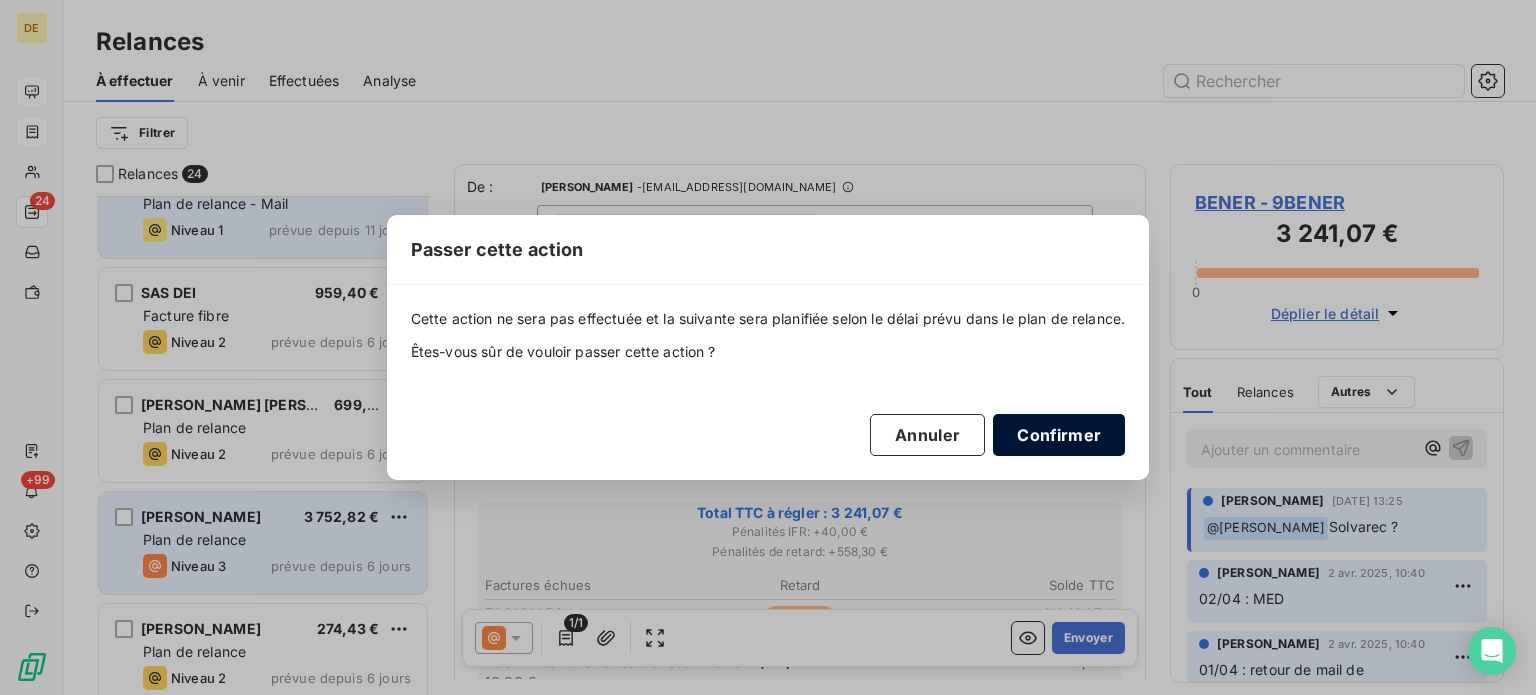click on "Confirmer" at bounding box center (1059, 435) 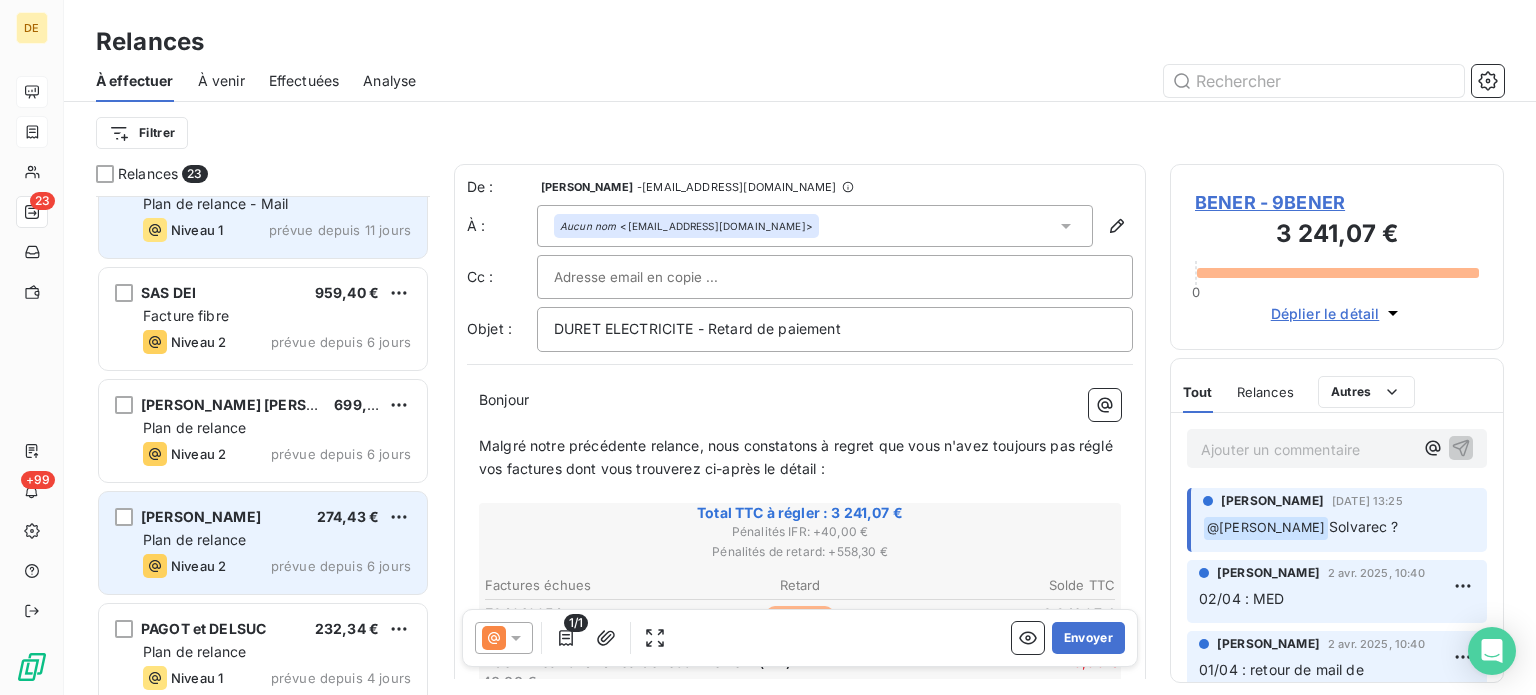 click on "Plan de relance" at bounding box center (194, 539) 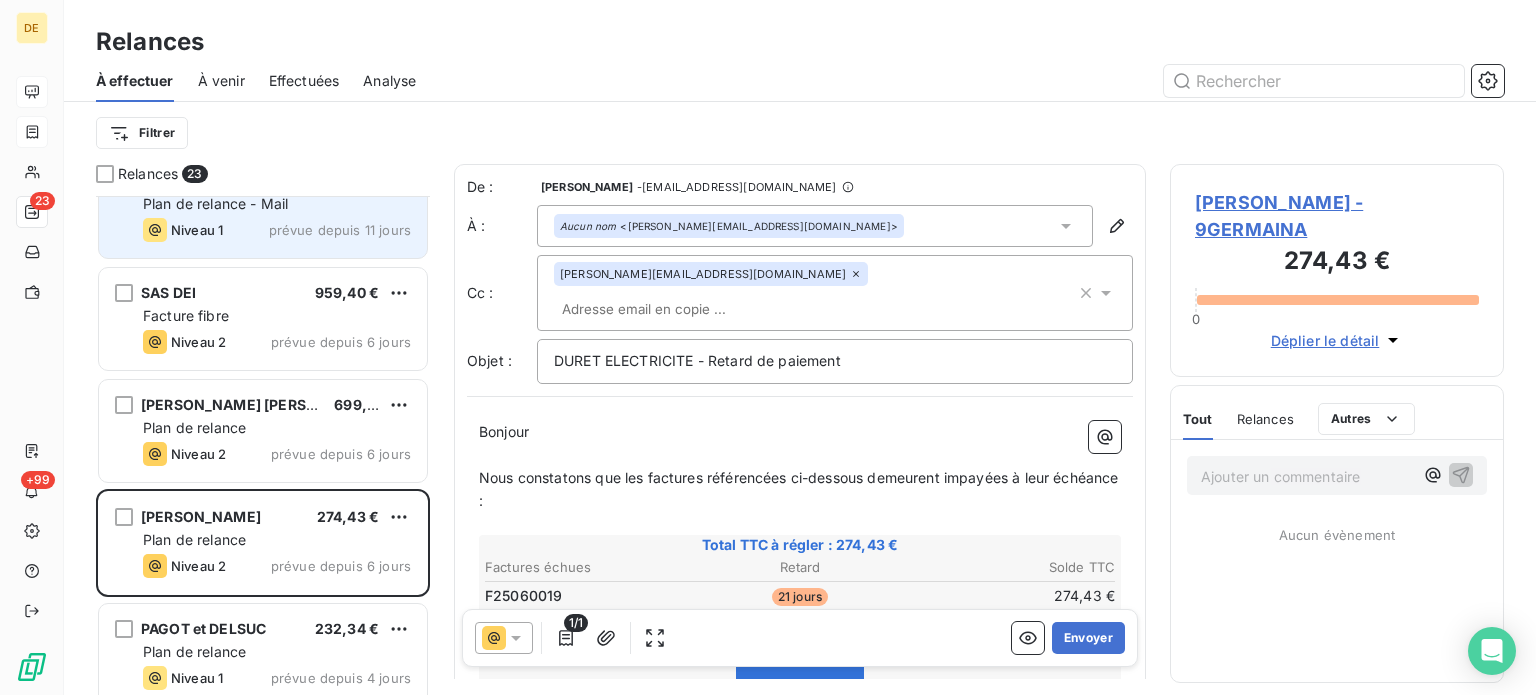 click on "[PERSON_NAME] - 9GERMAINA" at bounding box center (1337, 216) 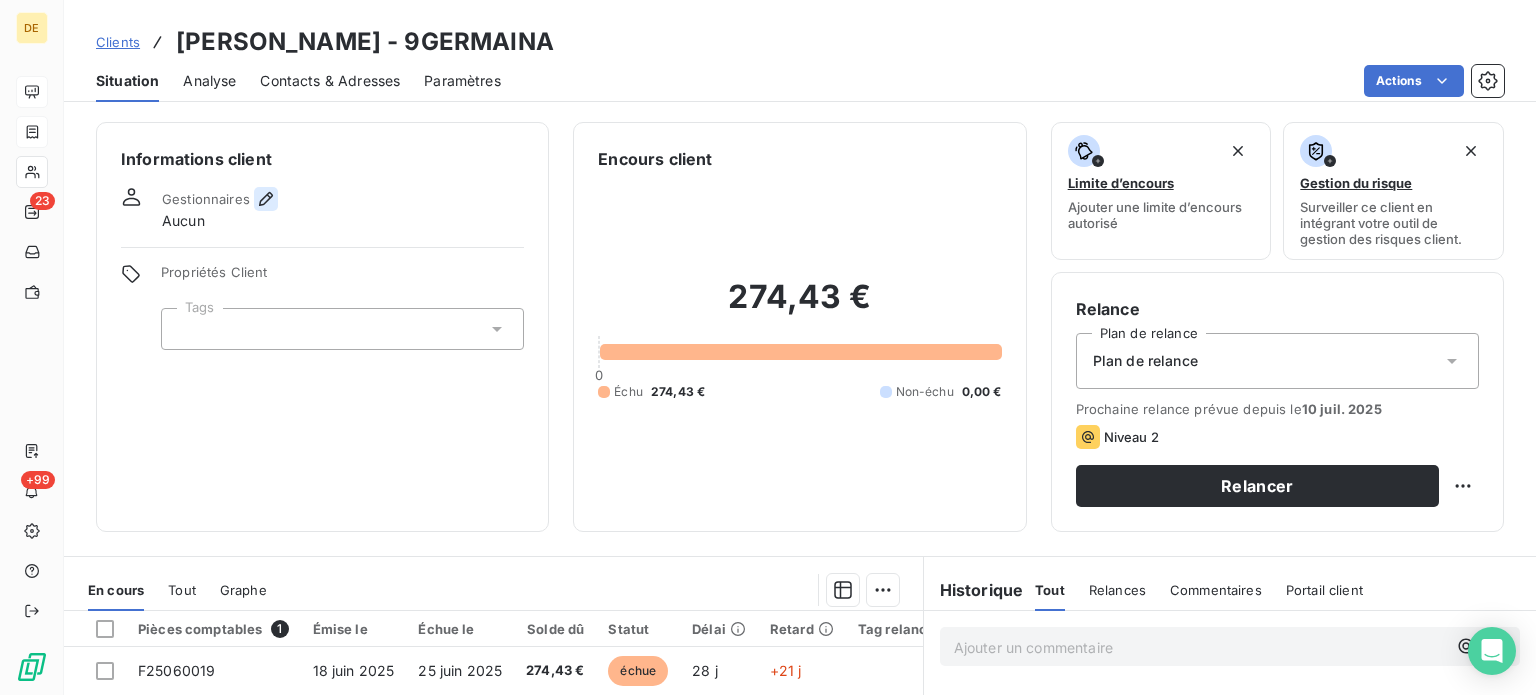 click 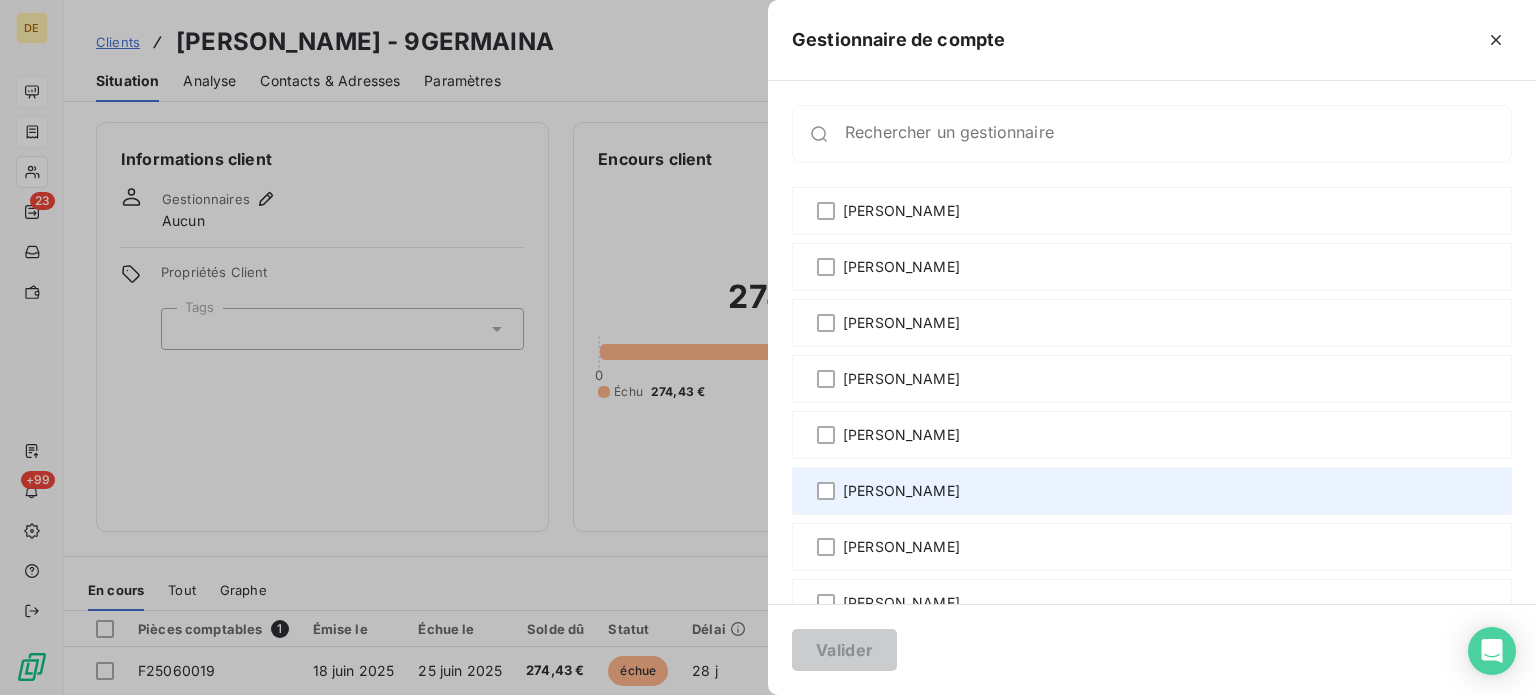 click on "[PERSON_NAME]" at bounding box center [901, 491] 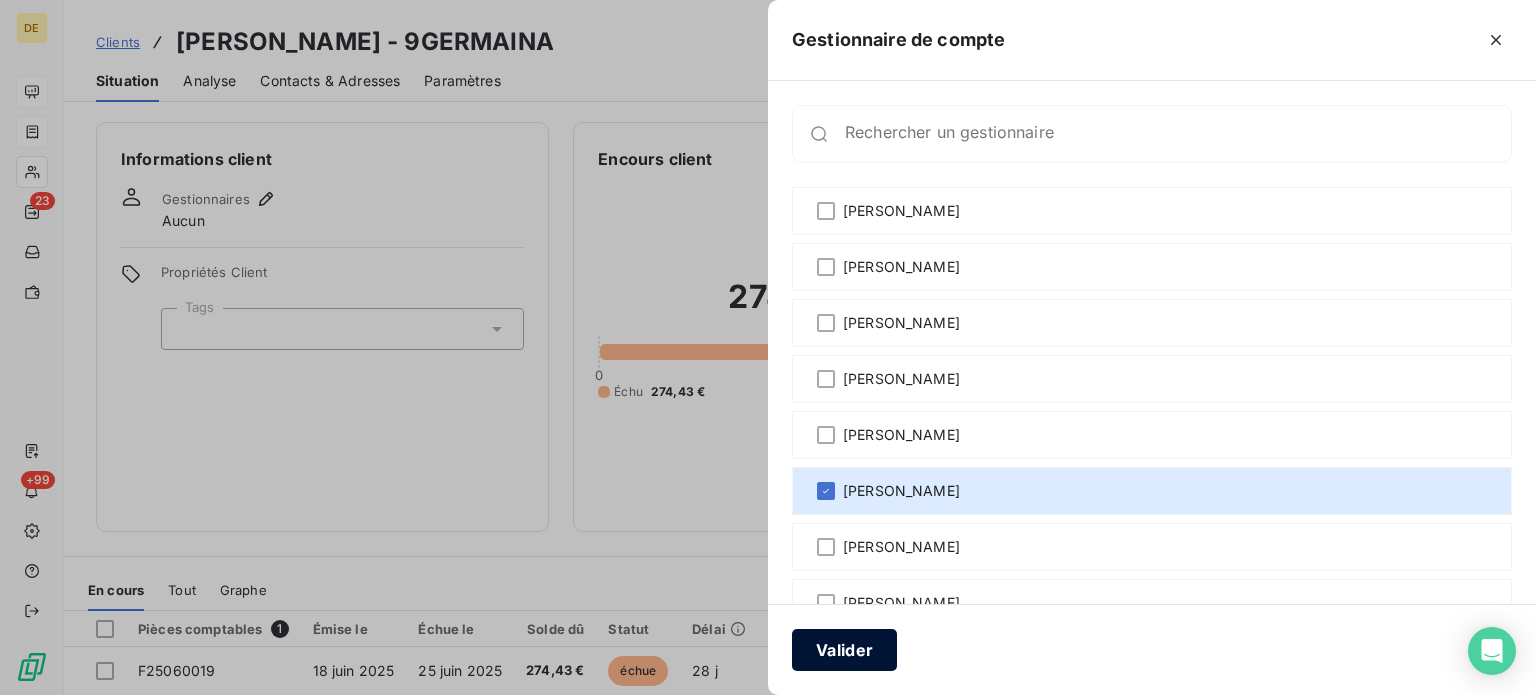 click on "Valider" at bounding box center [844, 650] 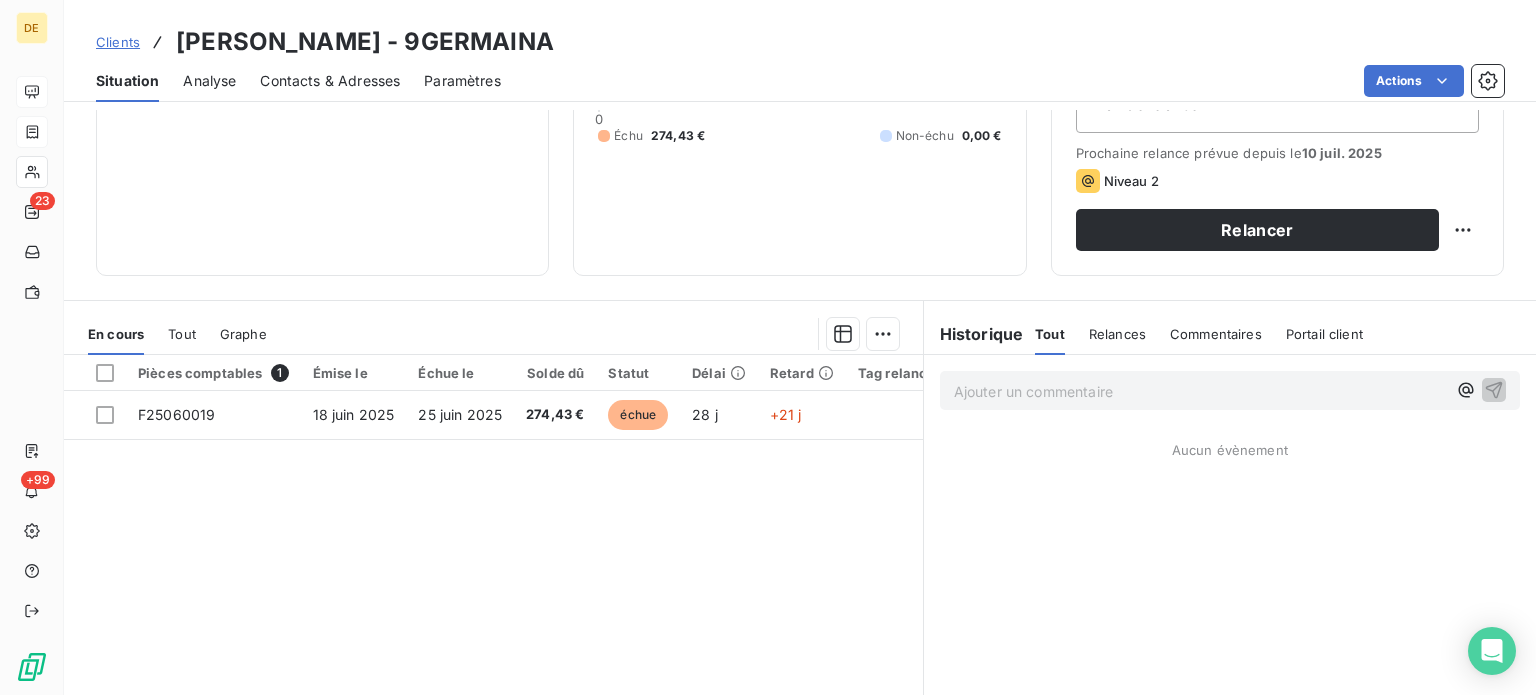 scroll, scrollTop: 300, scrollLeft: 0, axis: vertical 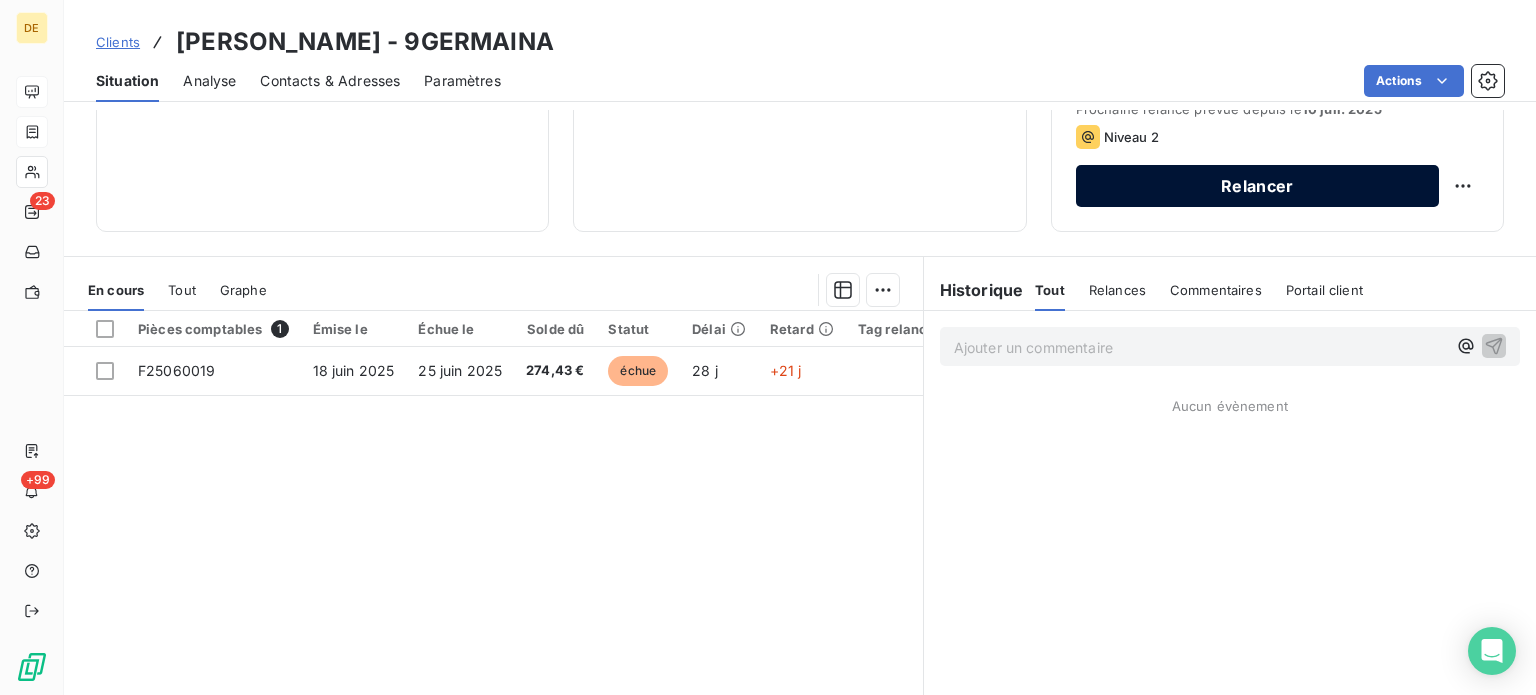 click on "Relancer" at bounding box center [1257, 186] 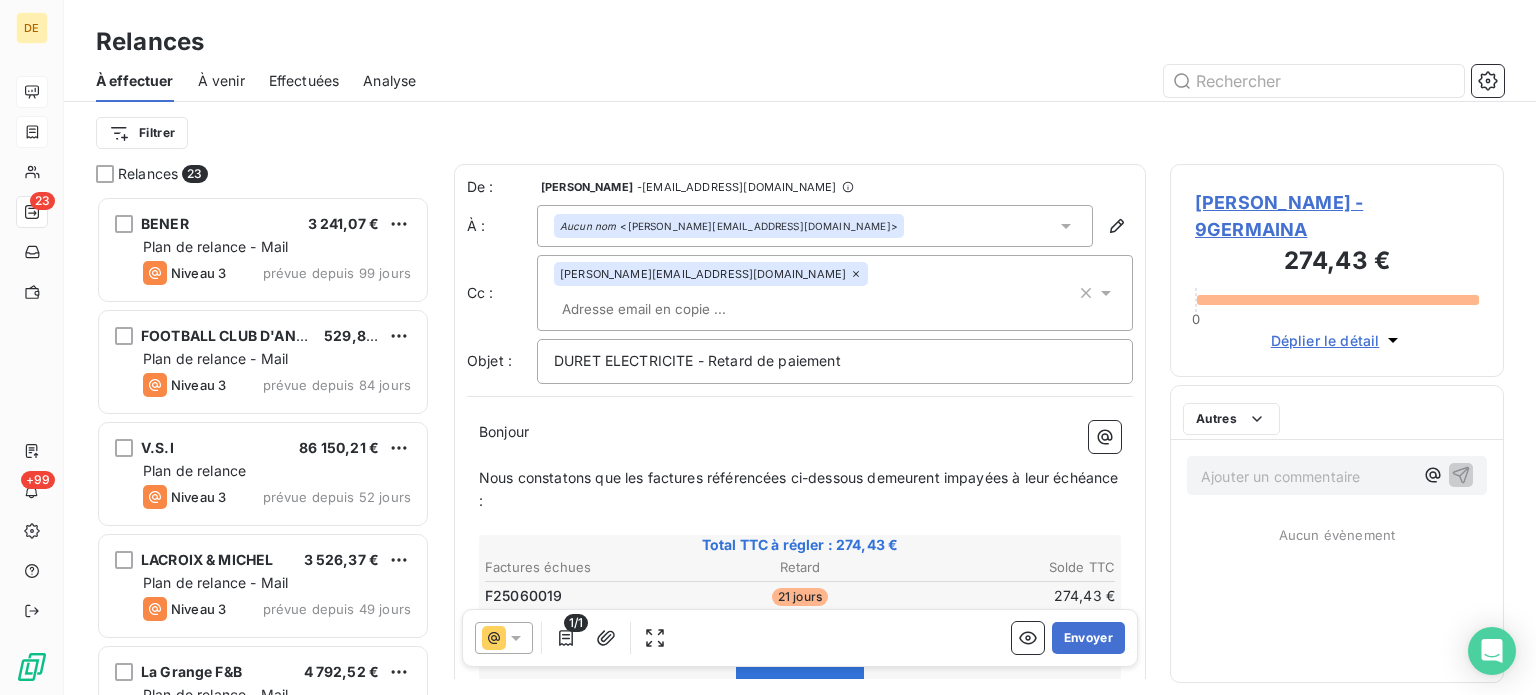 scroll, scrollTop: 16, scrollLeft: 16, axis: both 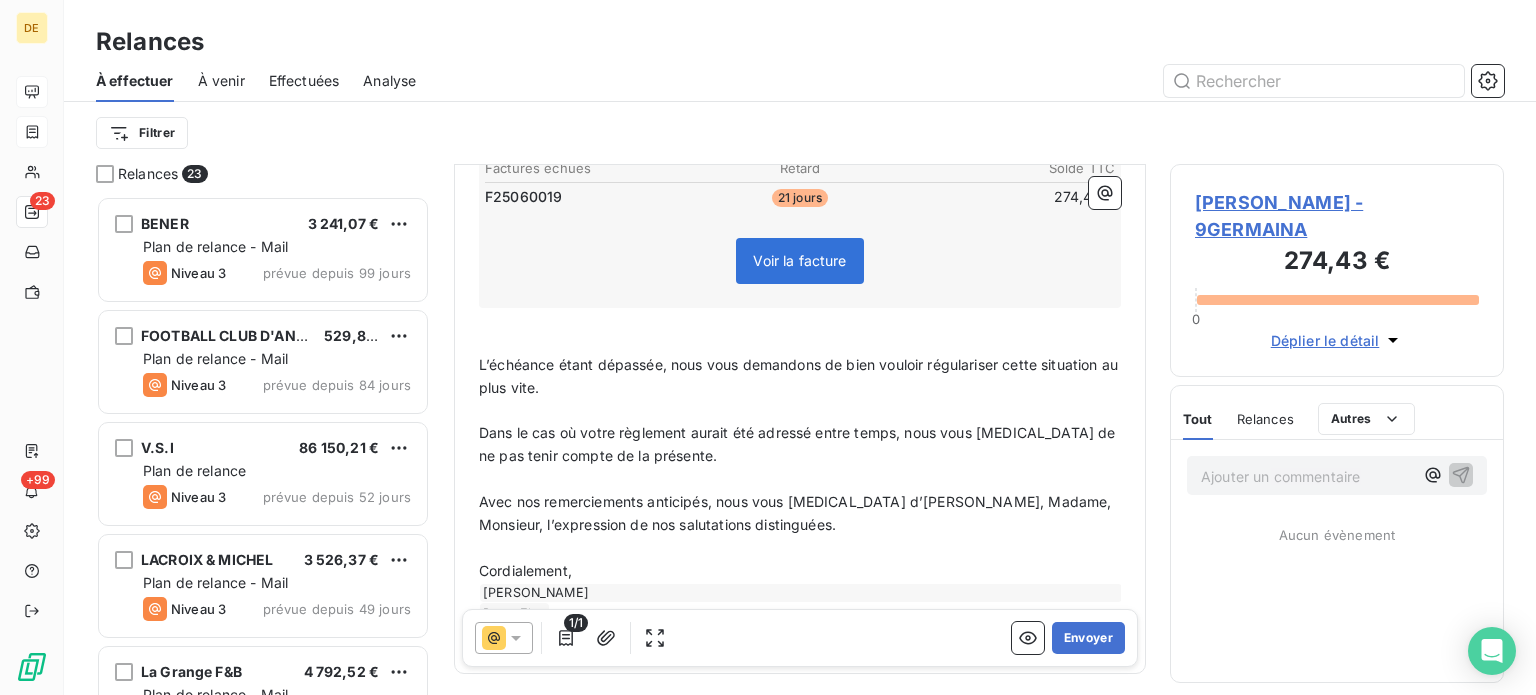 click 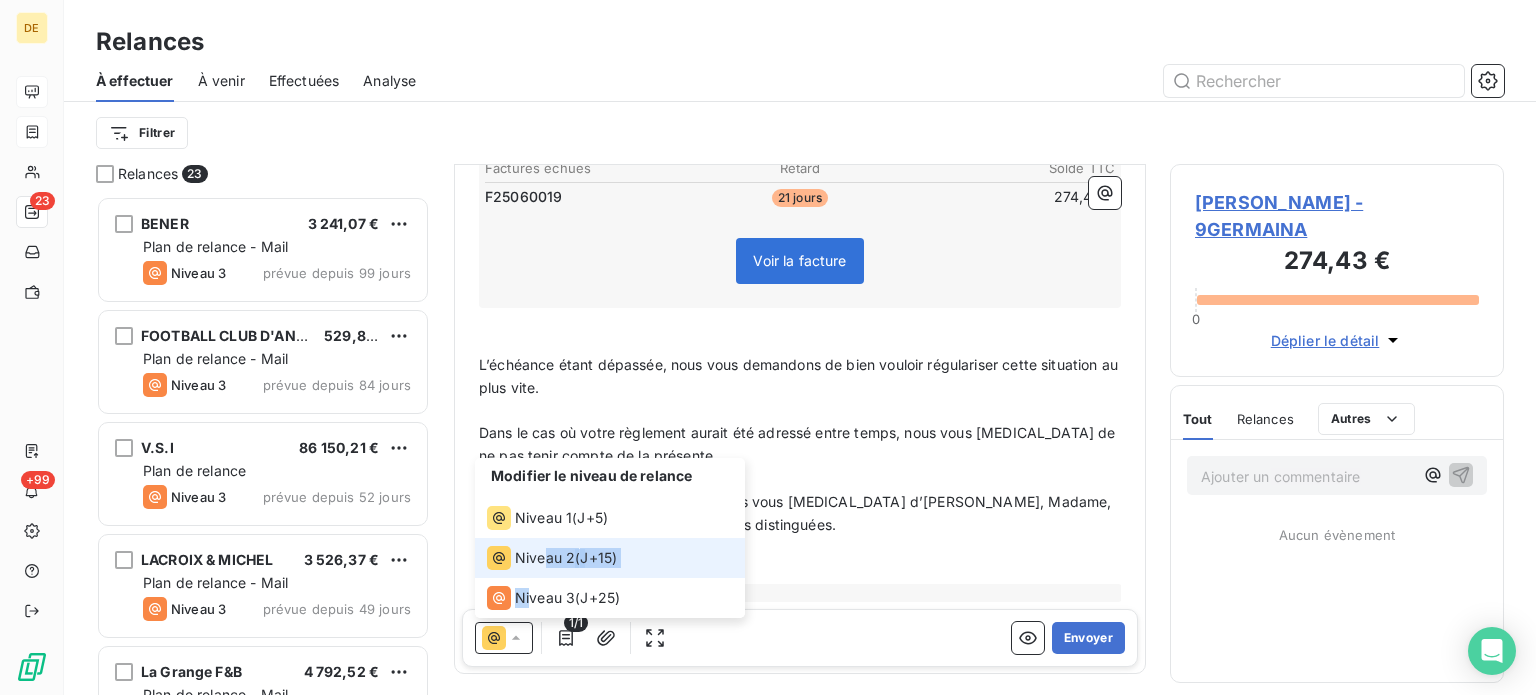 drag, startPoint x: 541, startPoint y: 563, endPoint x: 551, endPoint y: 542, distance: 23.259407 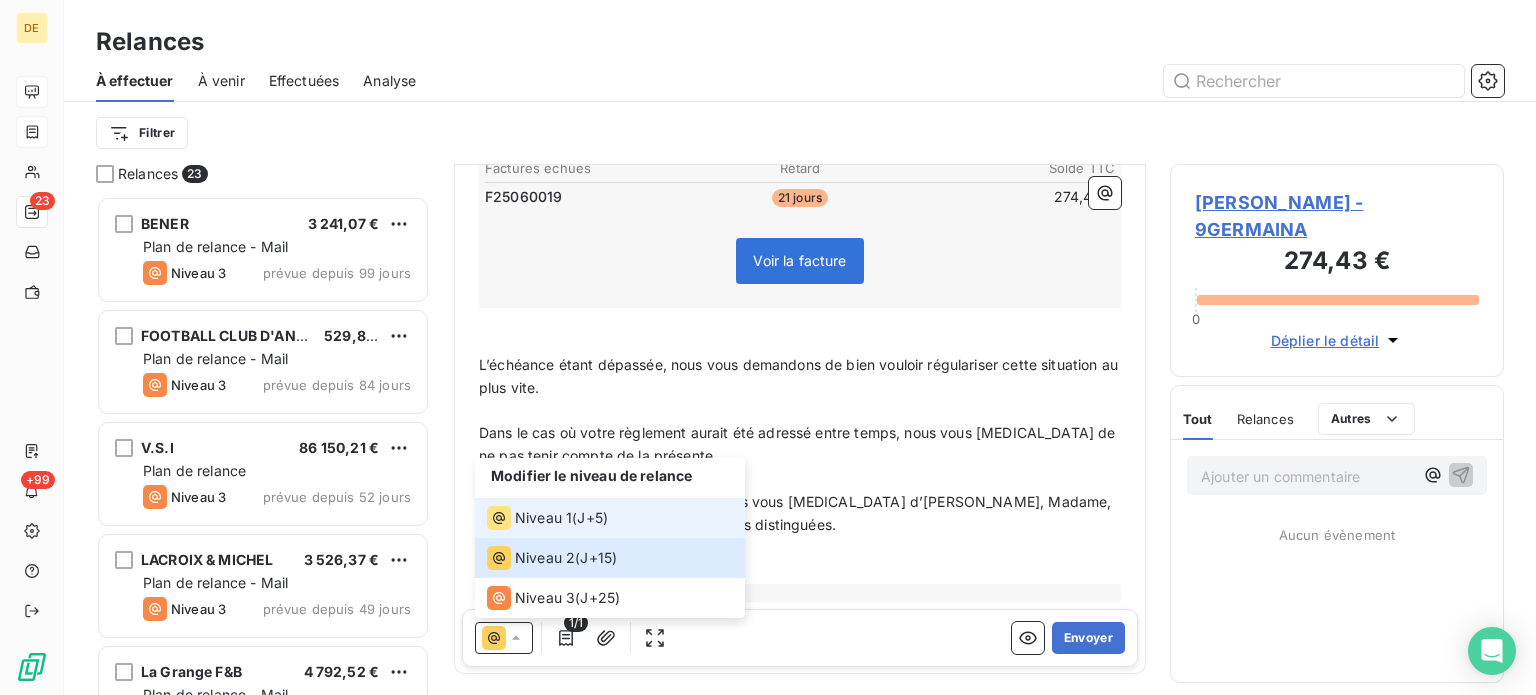 click on "Niveau 1" at bounding box center [543, 518] 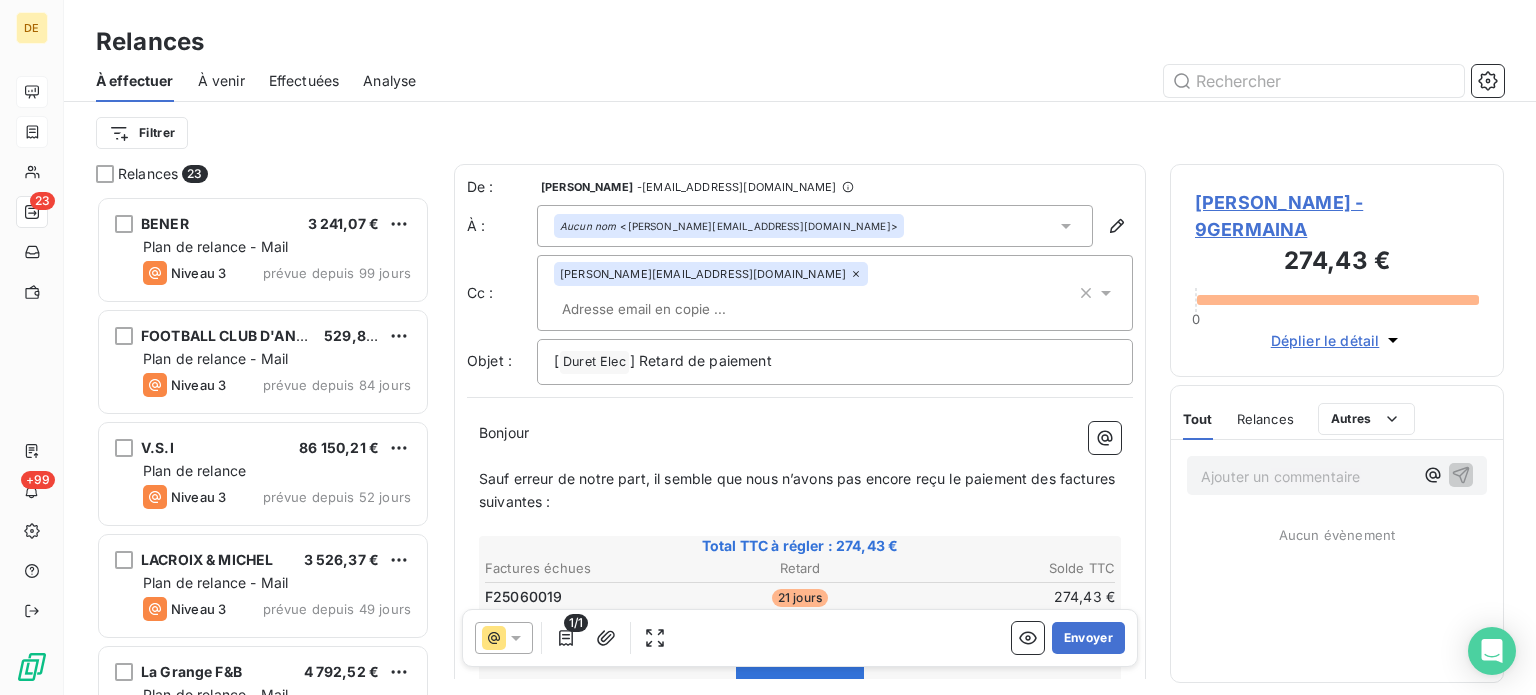 click 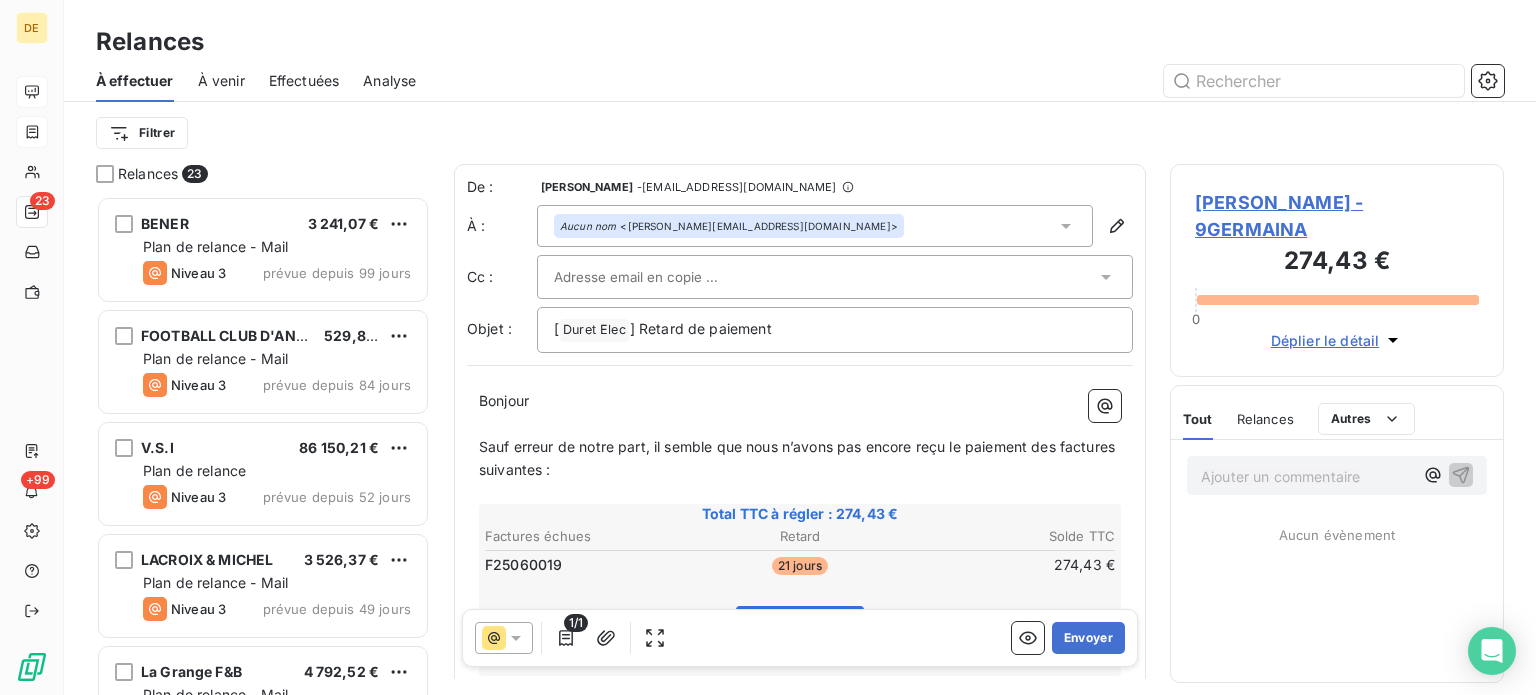 click on "Aucun nom   <[PERSON_NAME][EMAIL_ADDRESS][DOMAIN_NAME]>" at bounding box center (815, 226) 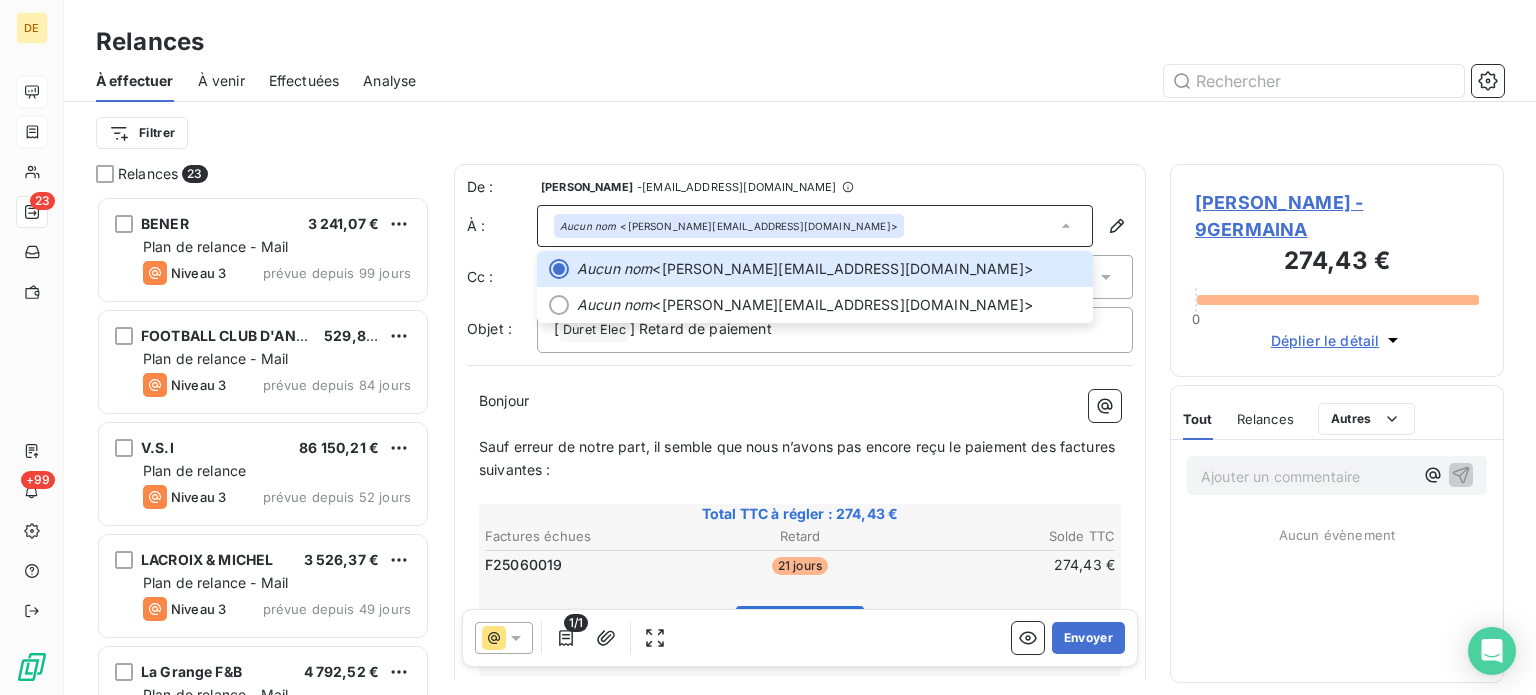click on "Aucun nom   <[PERSON_NAME][EMAIL_ADDRESS][DOMAIN_NAME]>" at bounding box center (815, 226) 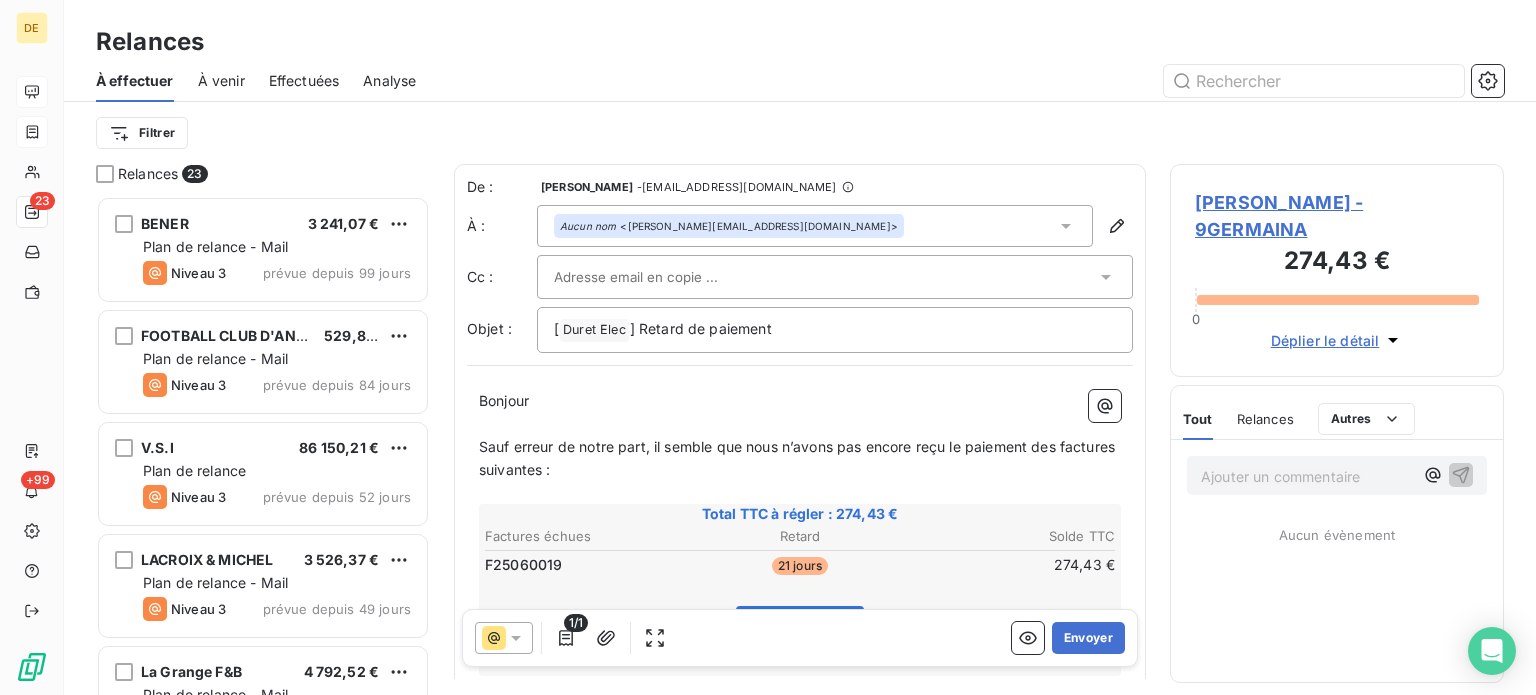 click at bounding box center (661, 277) 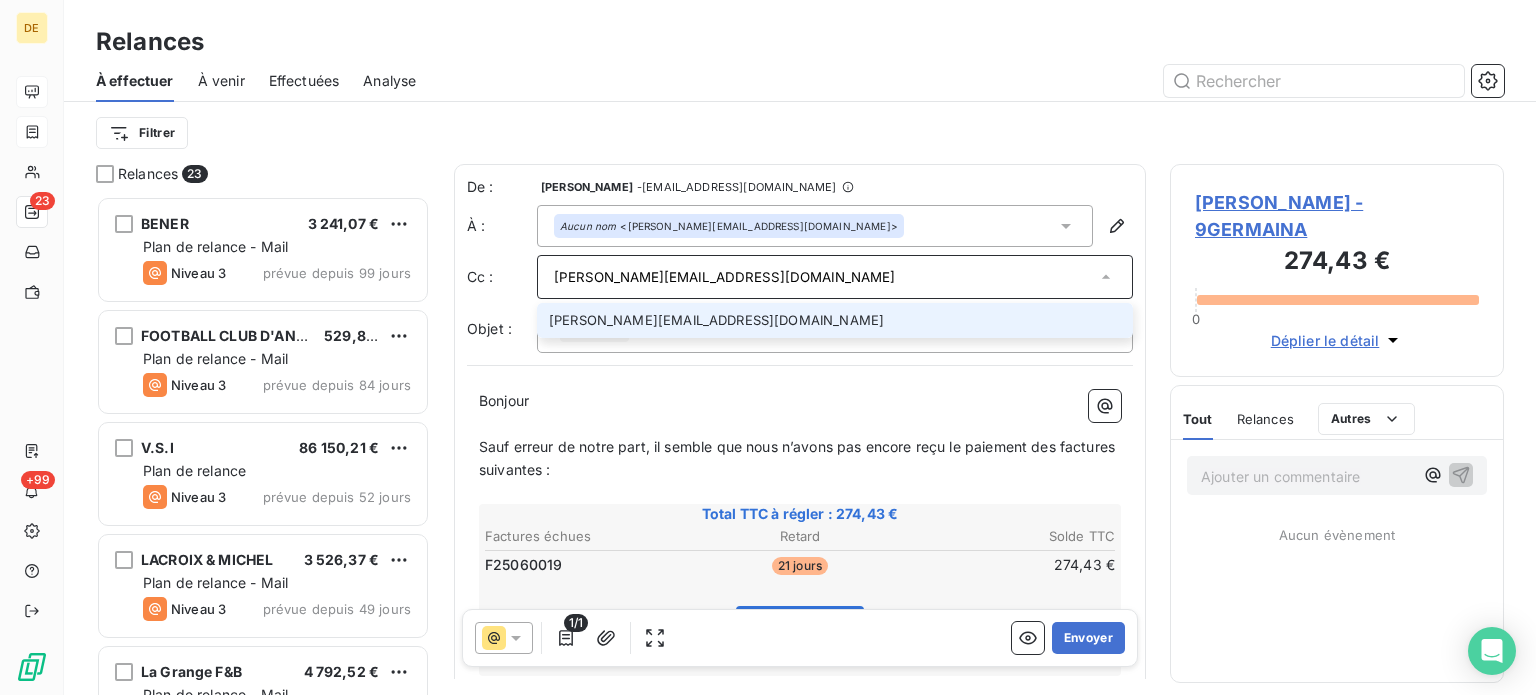 type on "[PERSON_NAME][EMAIL_ADDRESS][DOMAIN_NAME]" 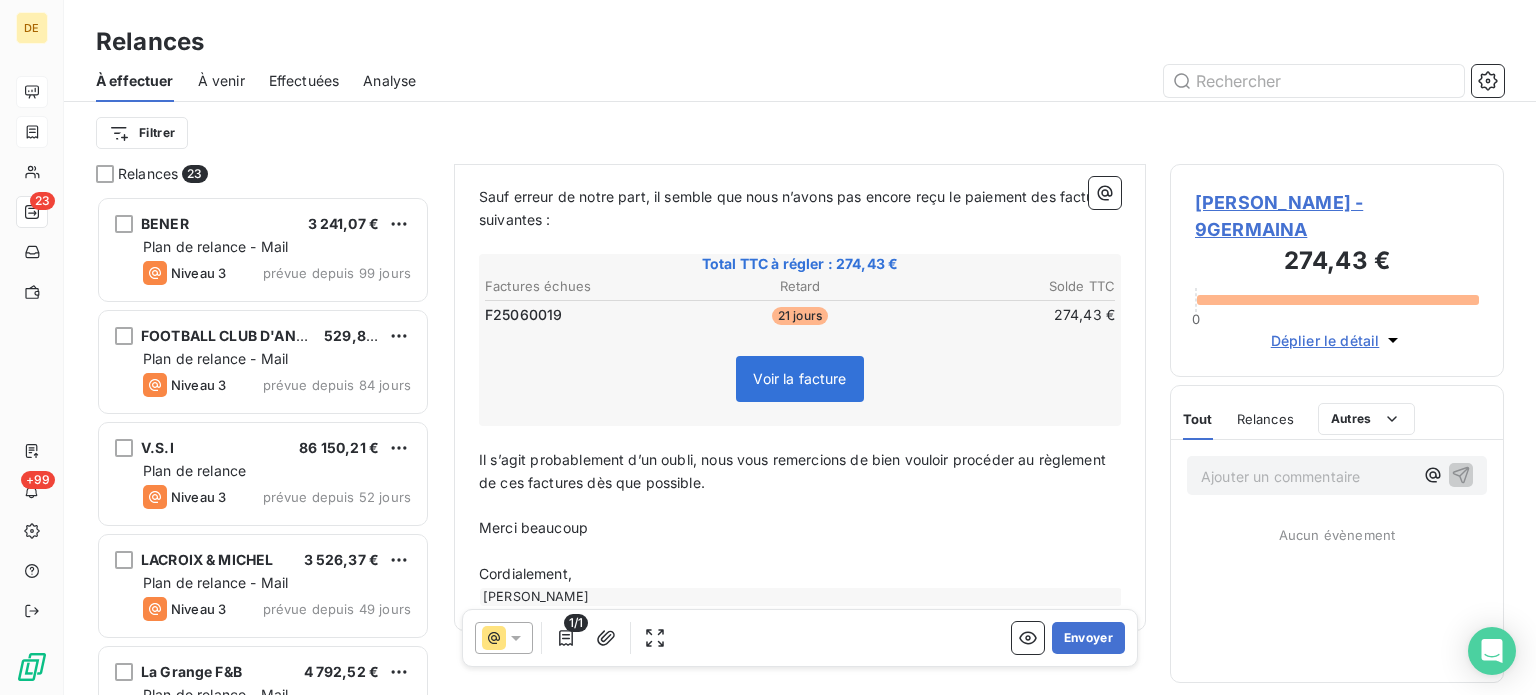 scroll, scrollTop: 284, scrollLeft: 0, axis: vertical 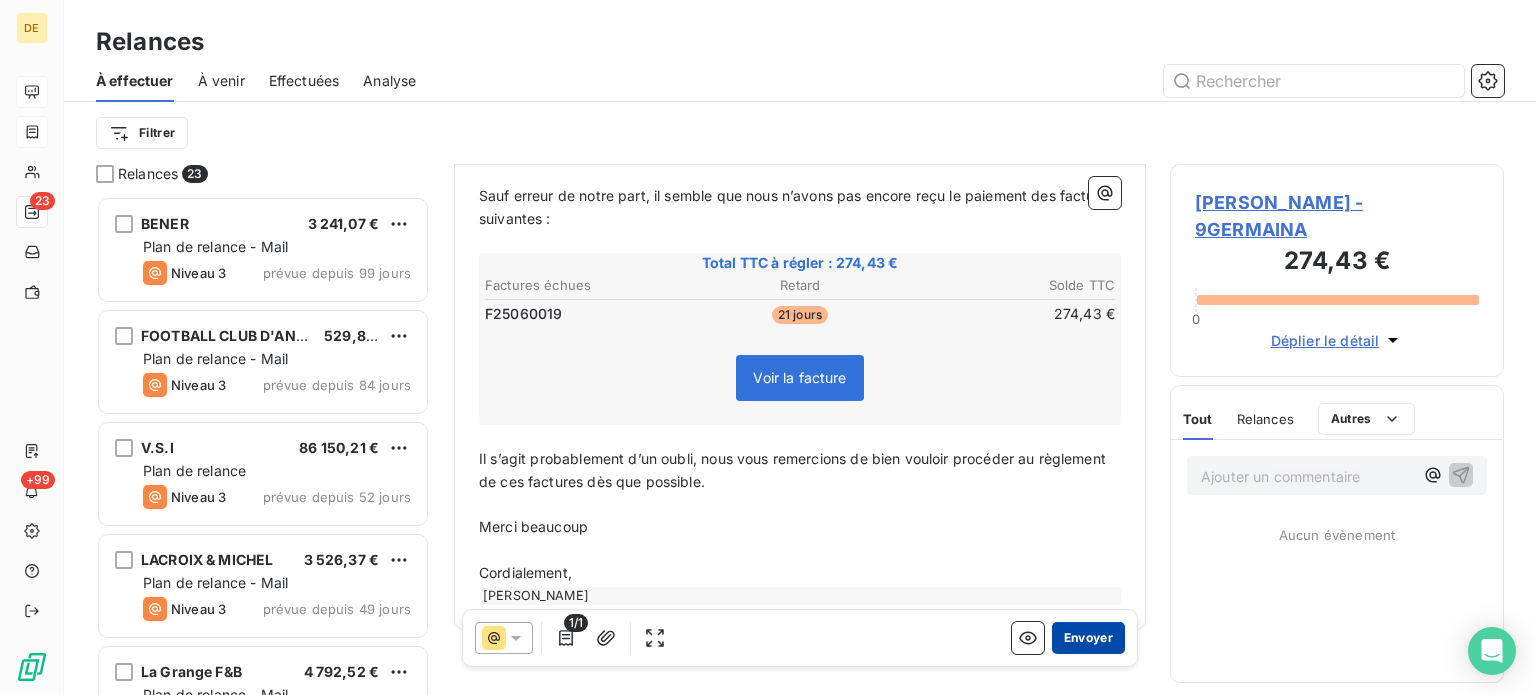 click on "Envoyer" at bounding box center (1088, 638) 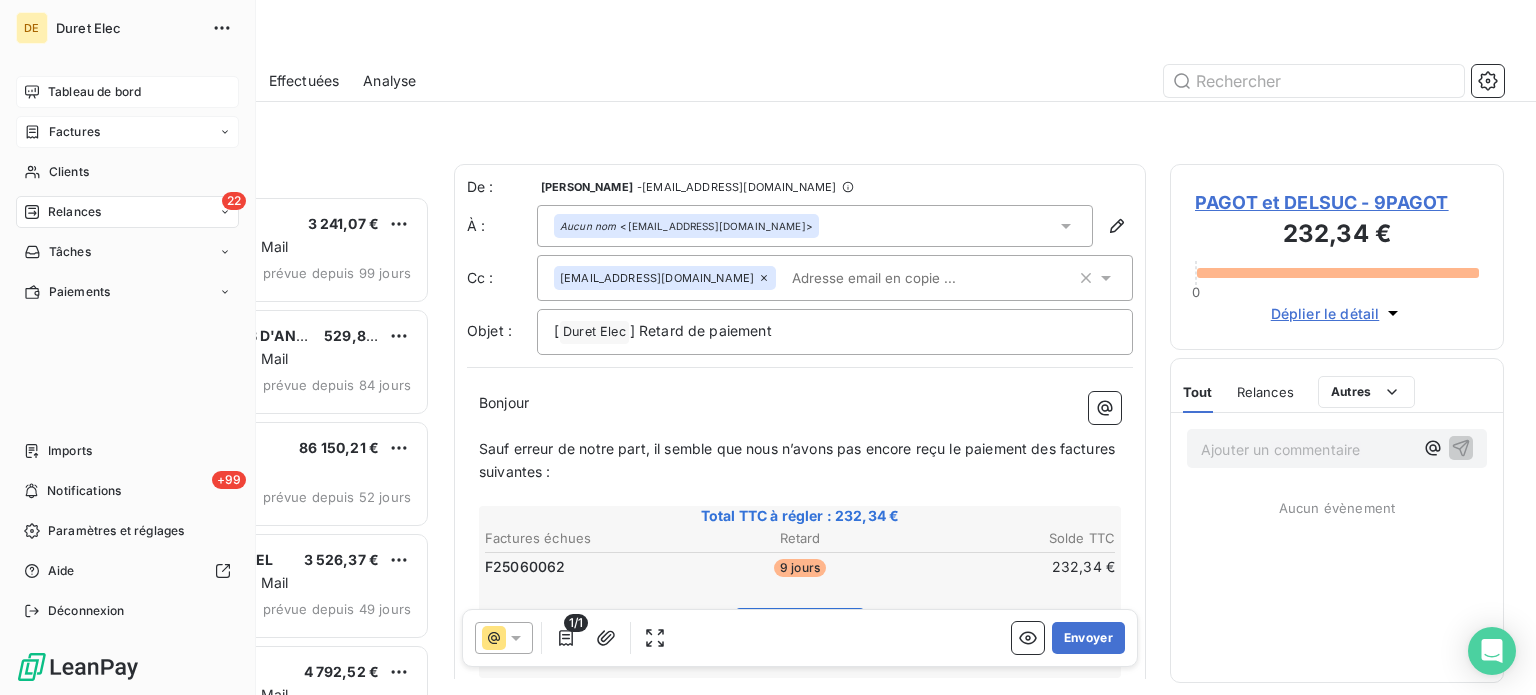 click on "Tableau de bord" at bounding box center [94, 92] 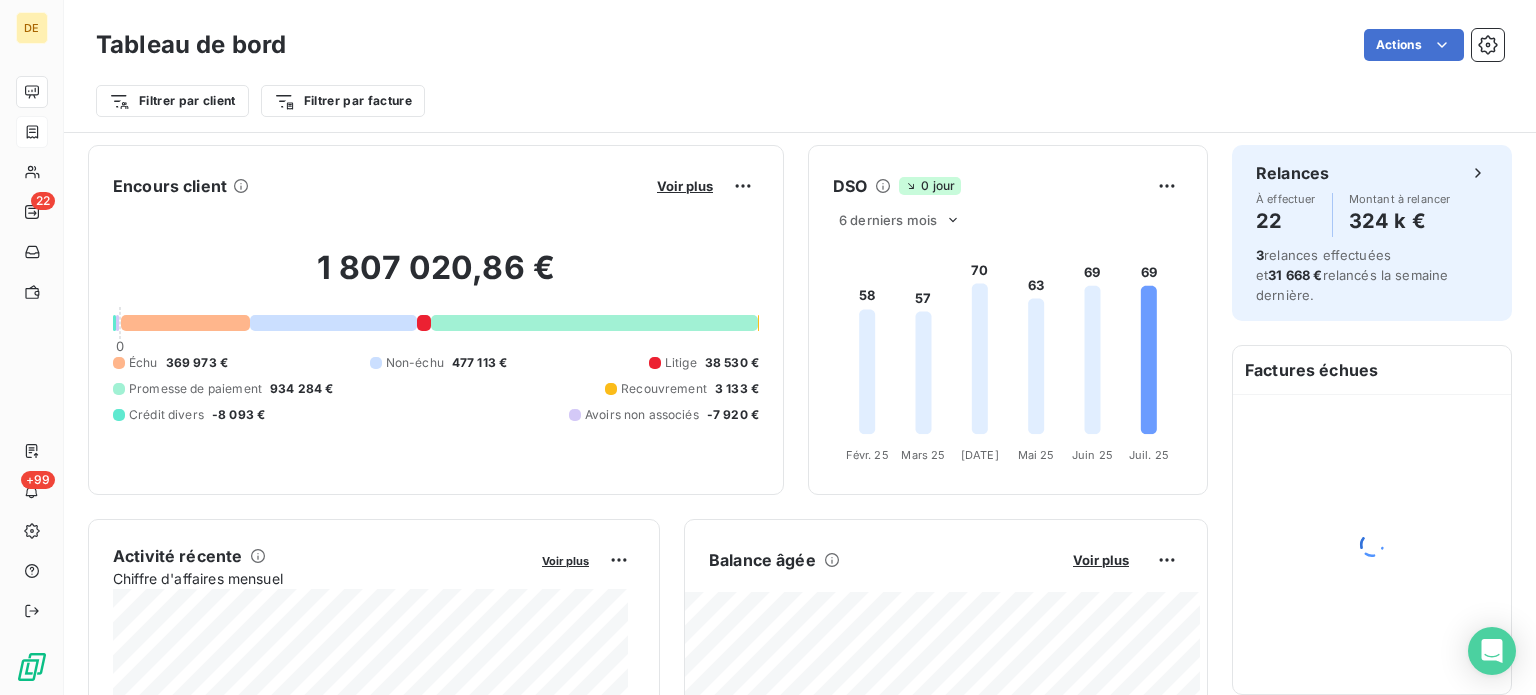 scroll, scrollTop: 400, scrollLeft: 0, axis: vertical 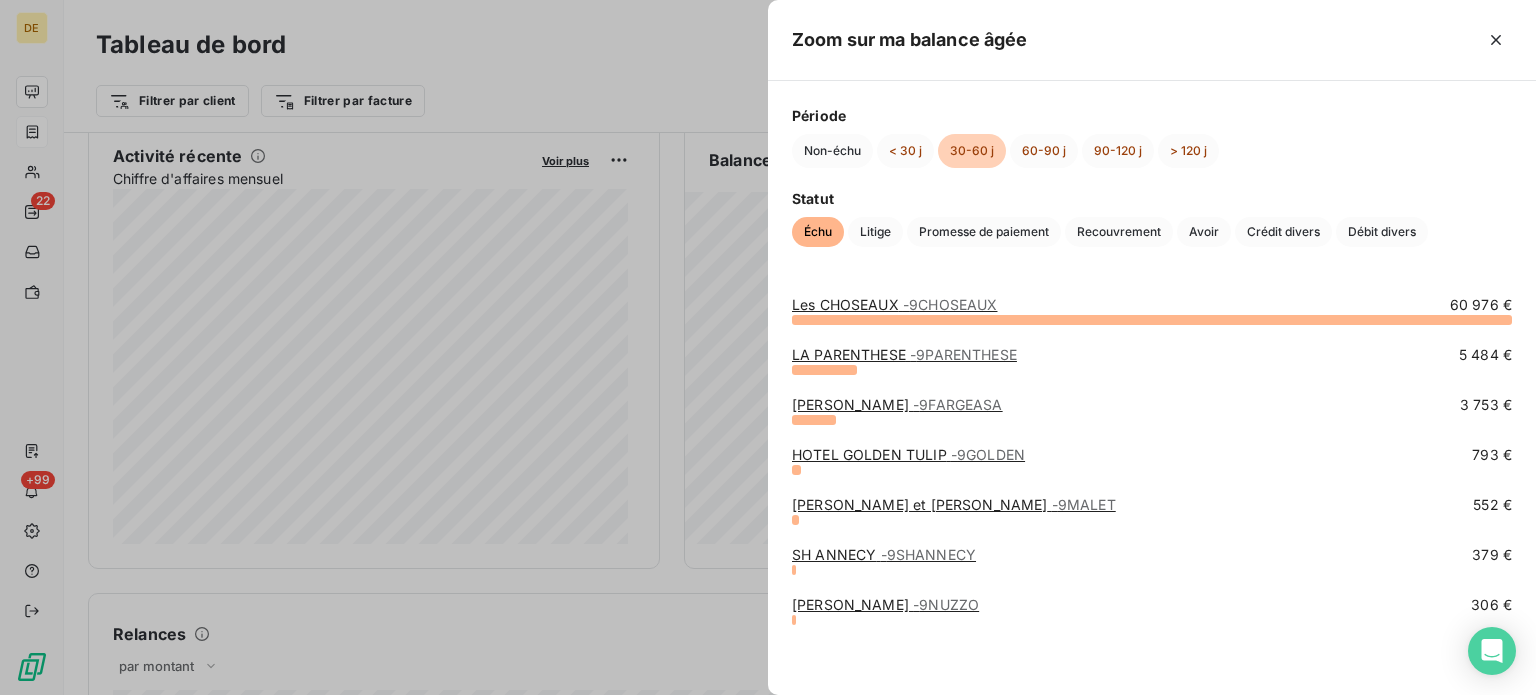 click at bounding box center [768, 347] 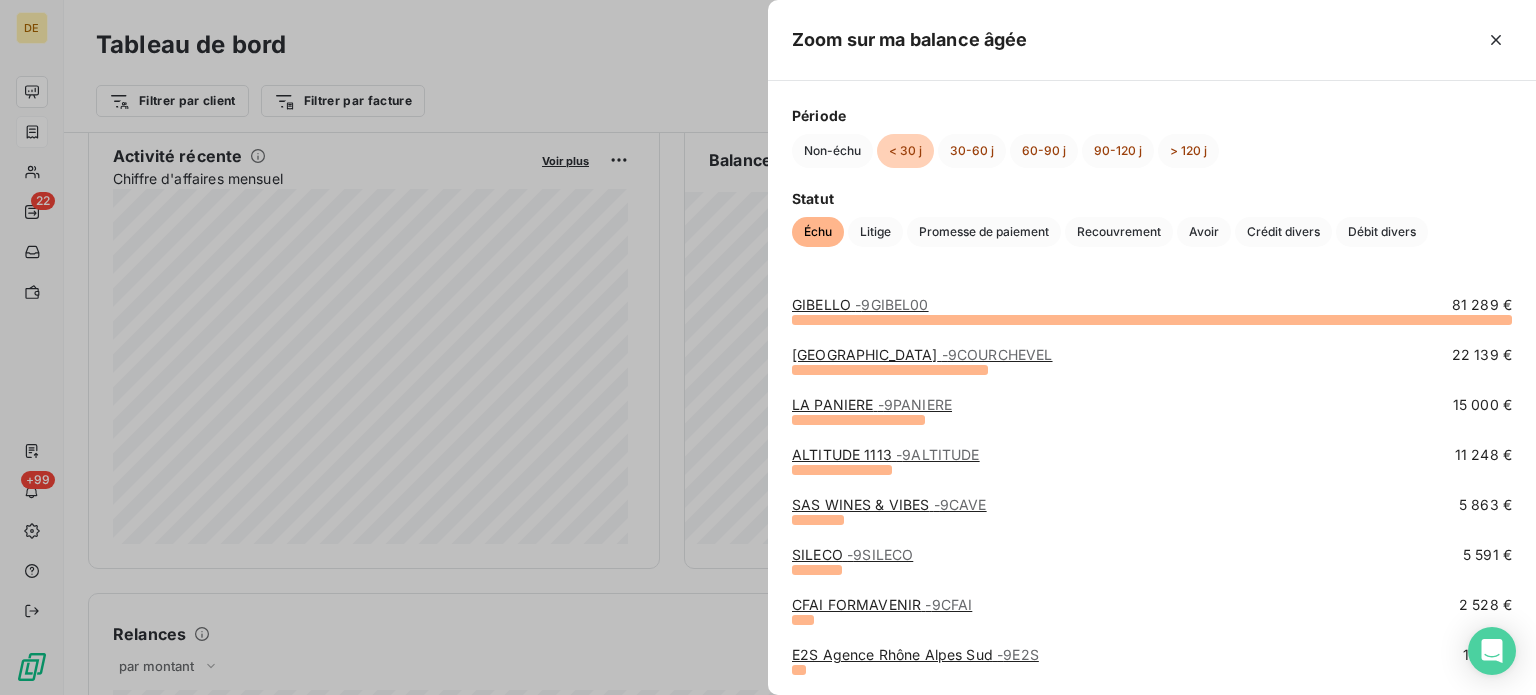 click on "[GEOGRAPHIC_DATA]   -  9COURCHEVEL" at bounding box center [922, 354] 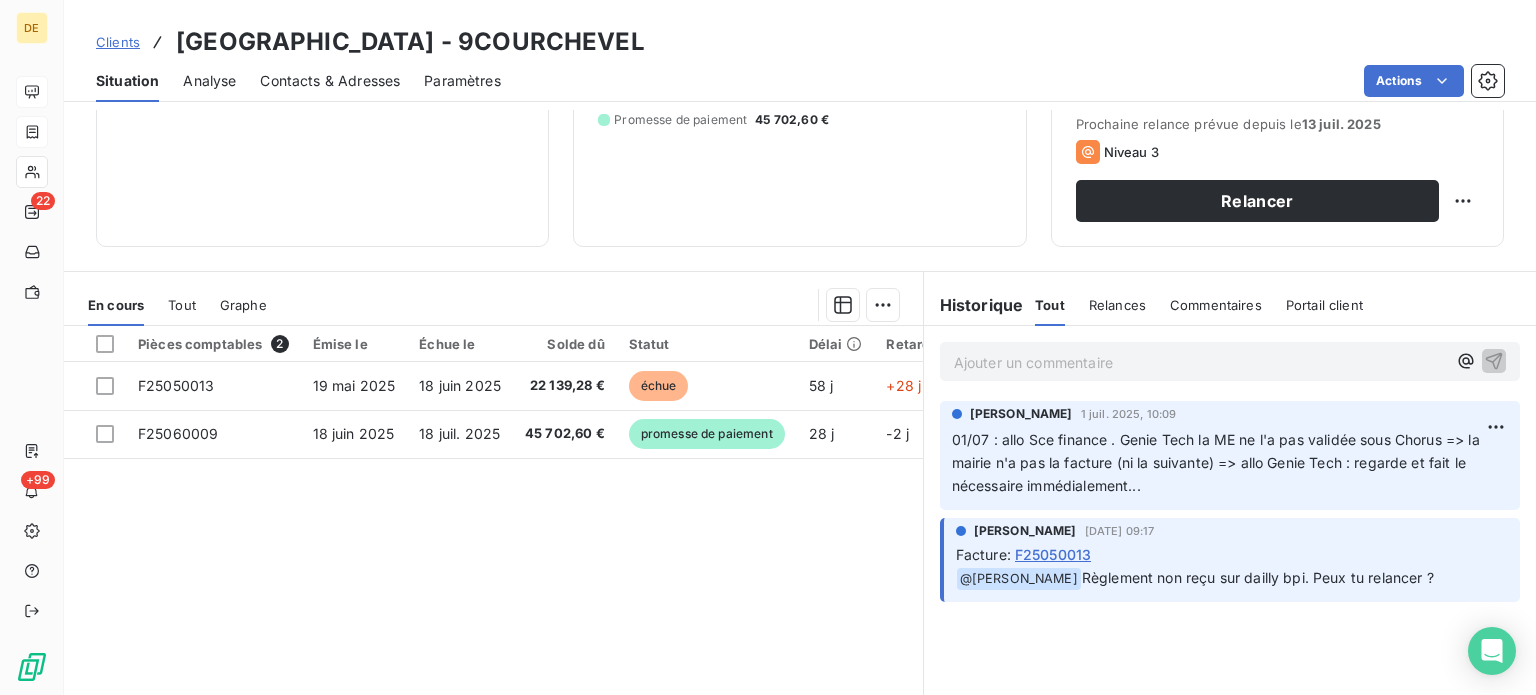 scroll, scrollTop: 300, scrollLeft: 0, axis: vertical 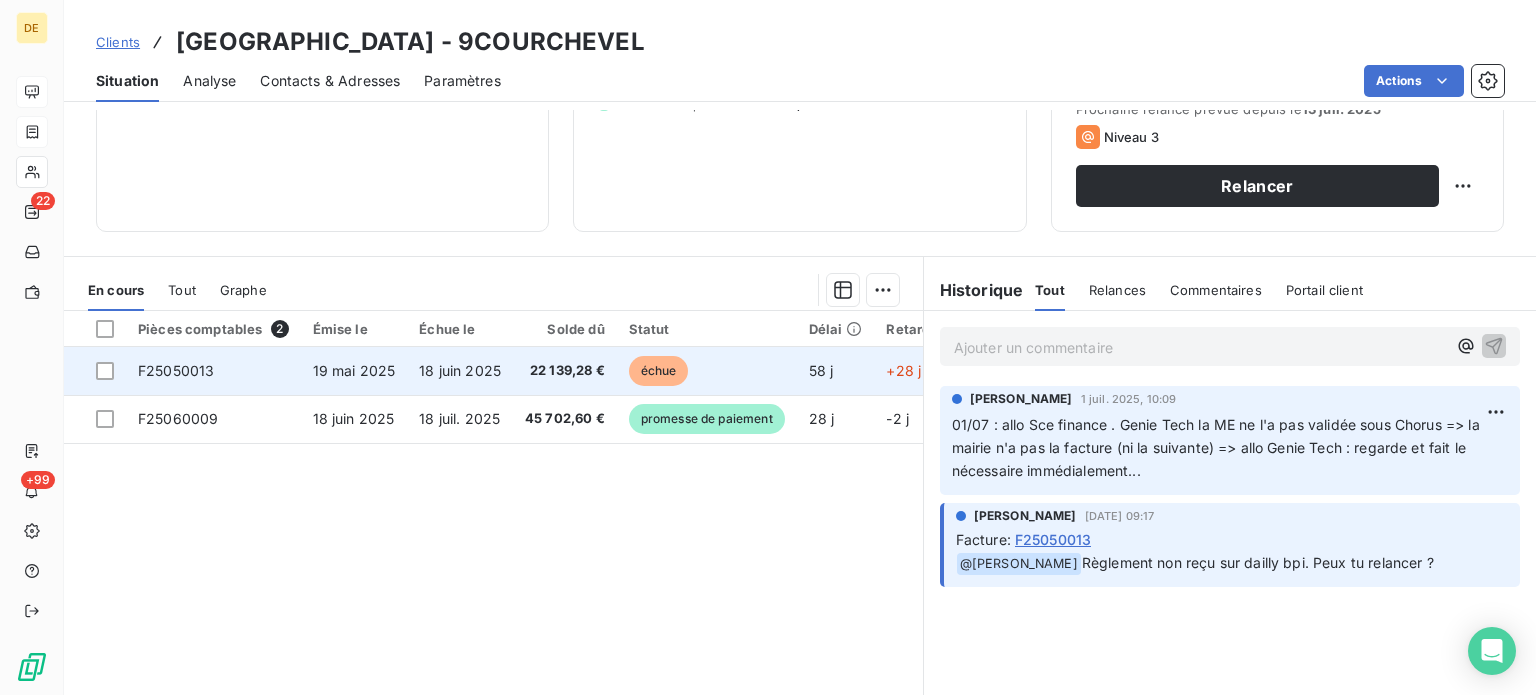 click on "F25050013" at bounding box center (213, 371) 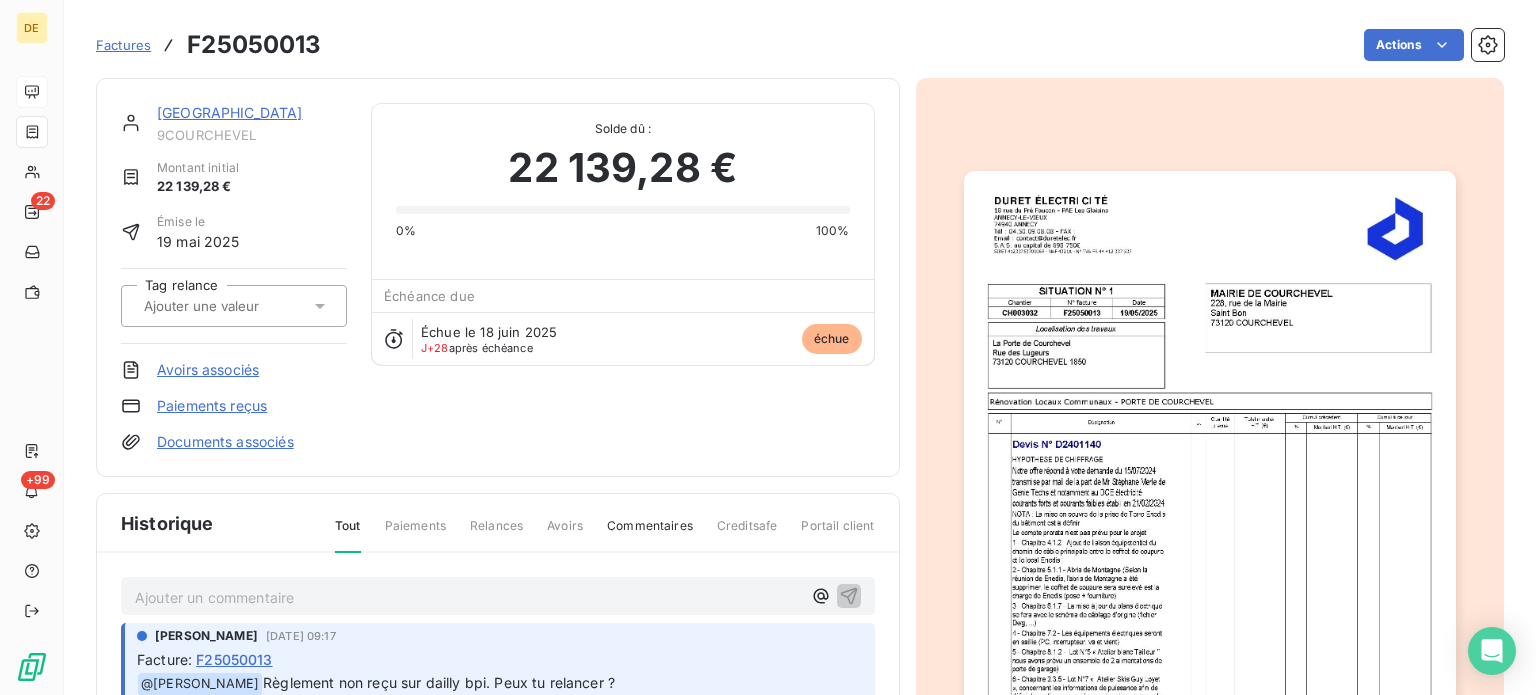 click on "Ajouter un commentaire ﻿" at bounding box center (468, 597) 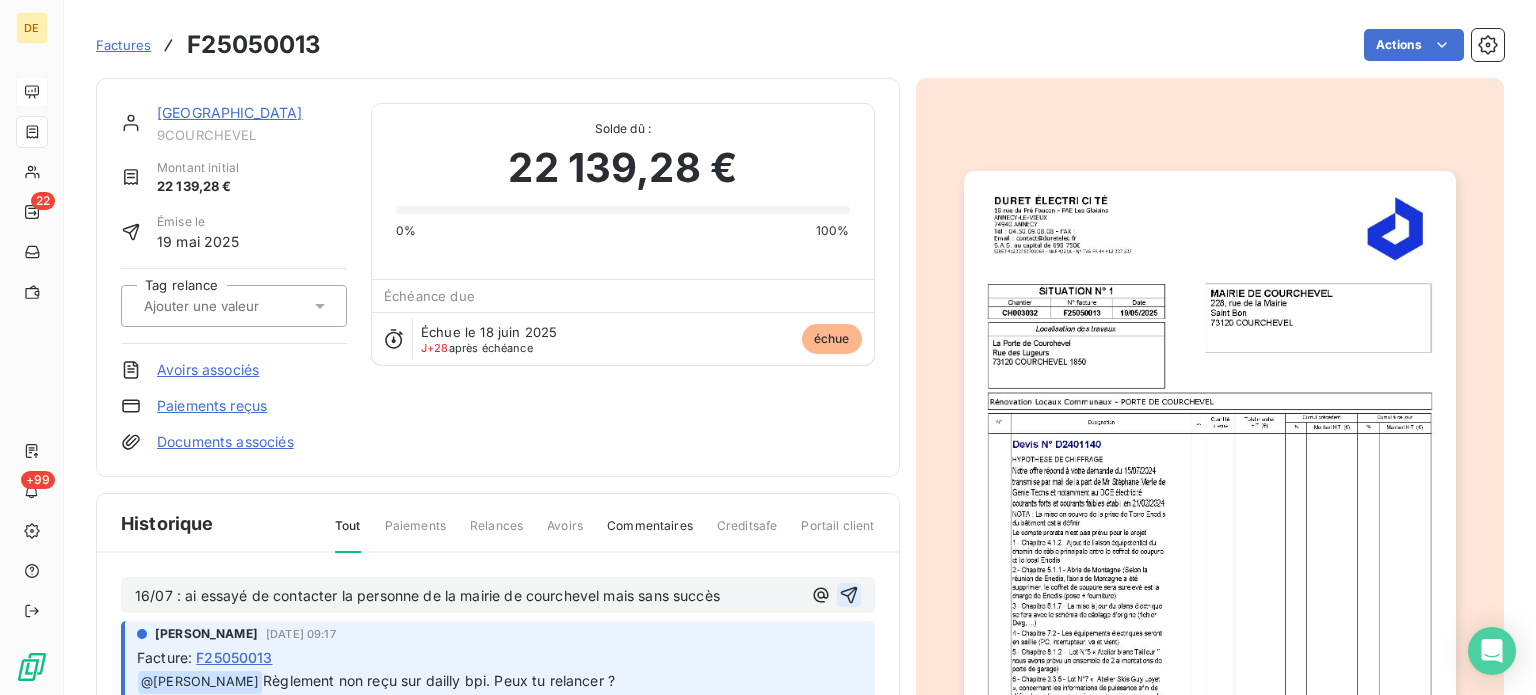 click 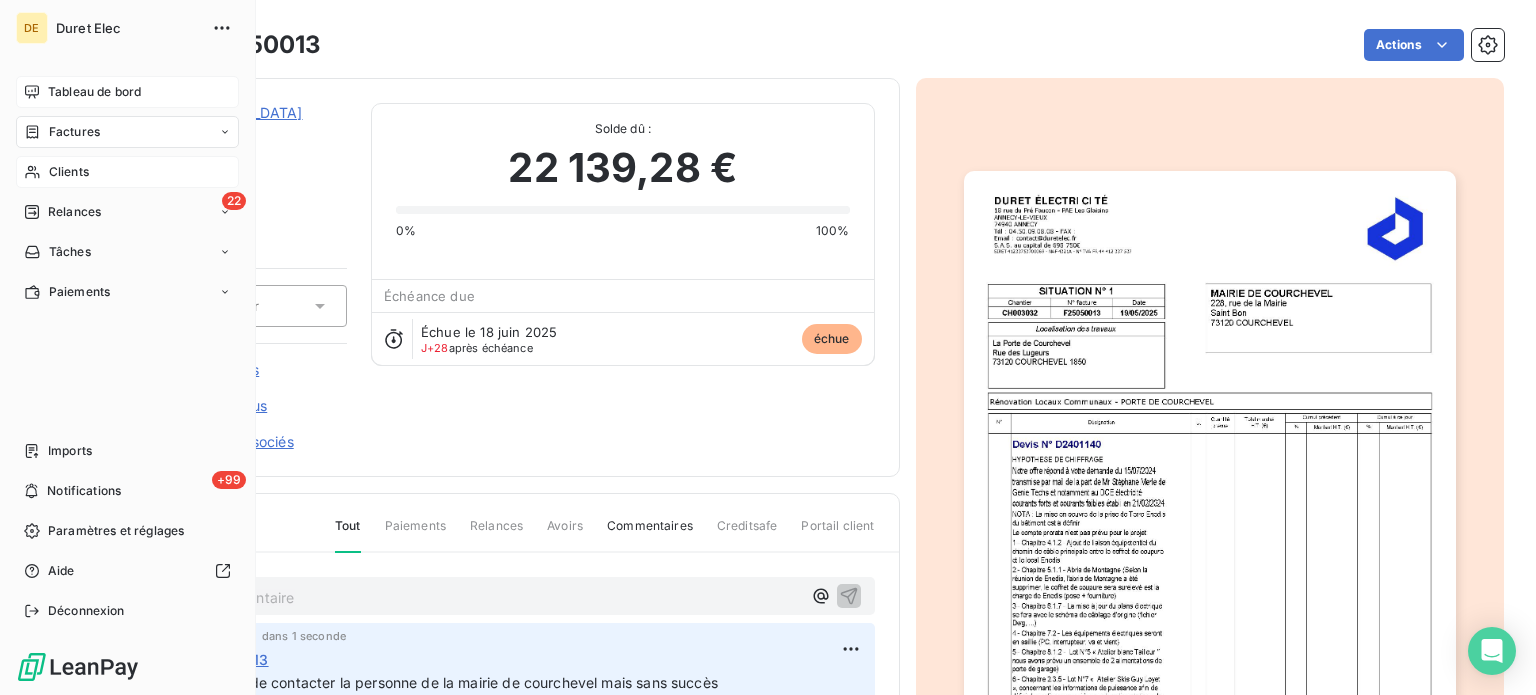 click on "Clients" at bounding box center [69, 172] 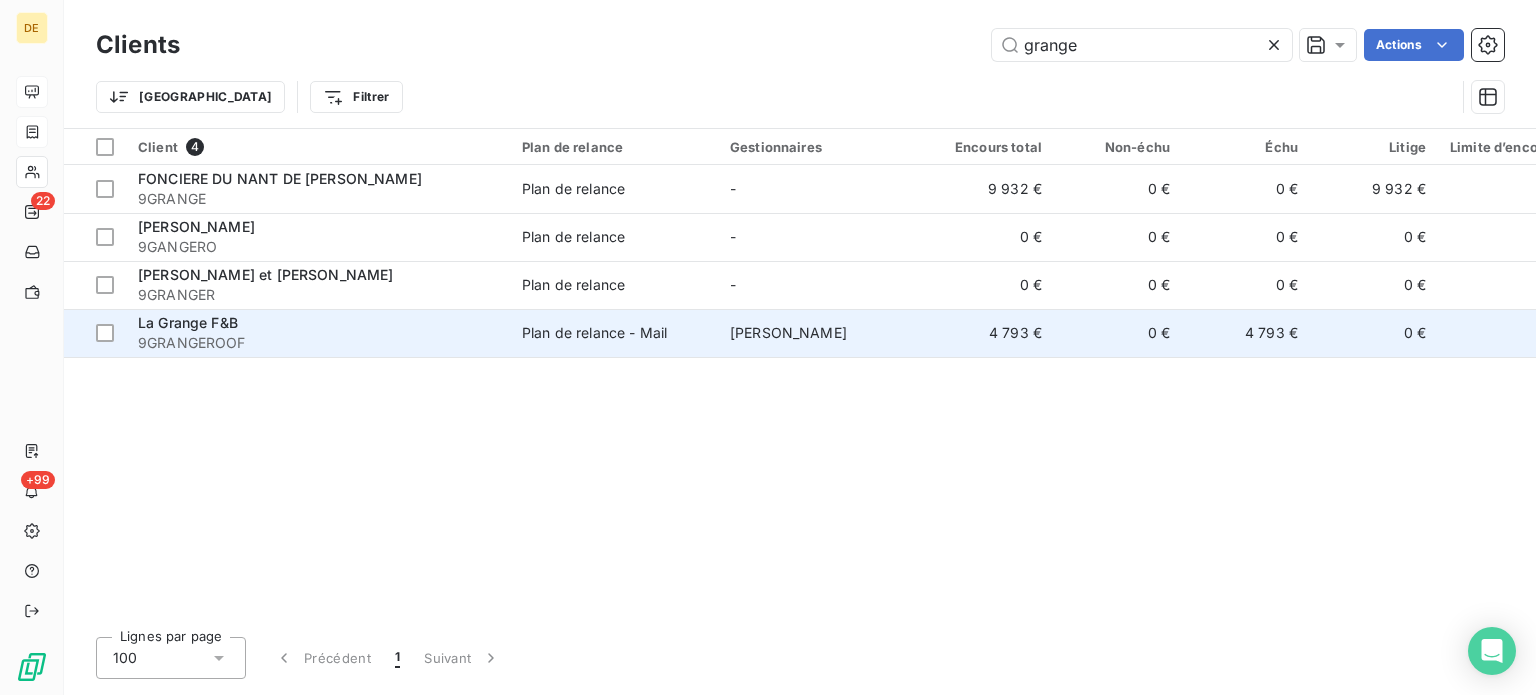 type on "grange" 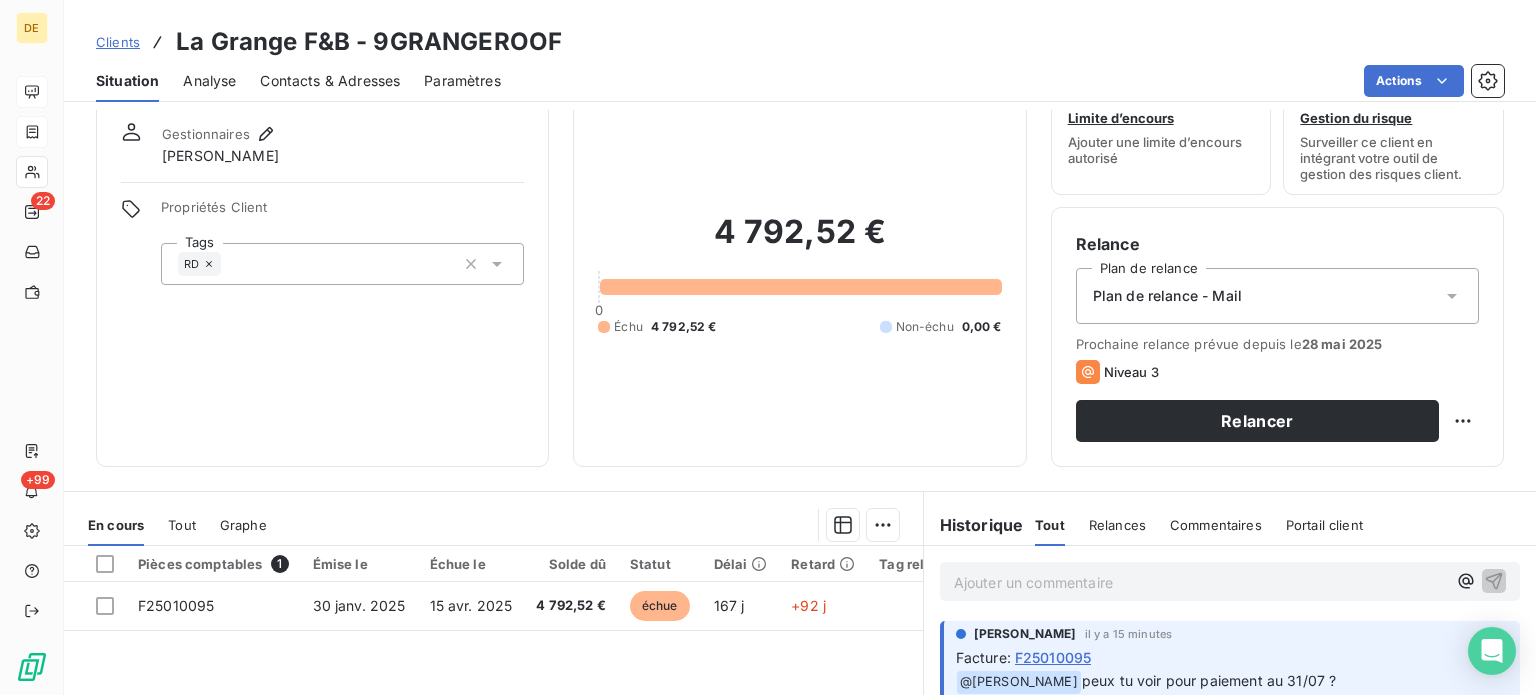 scroll, scrollTop: 200, scrollLeft: 0, axis: vertical 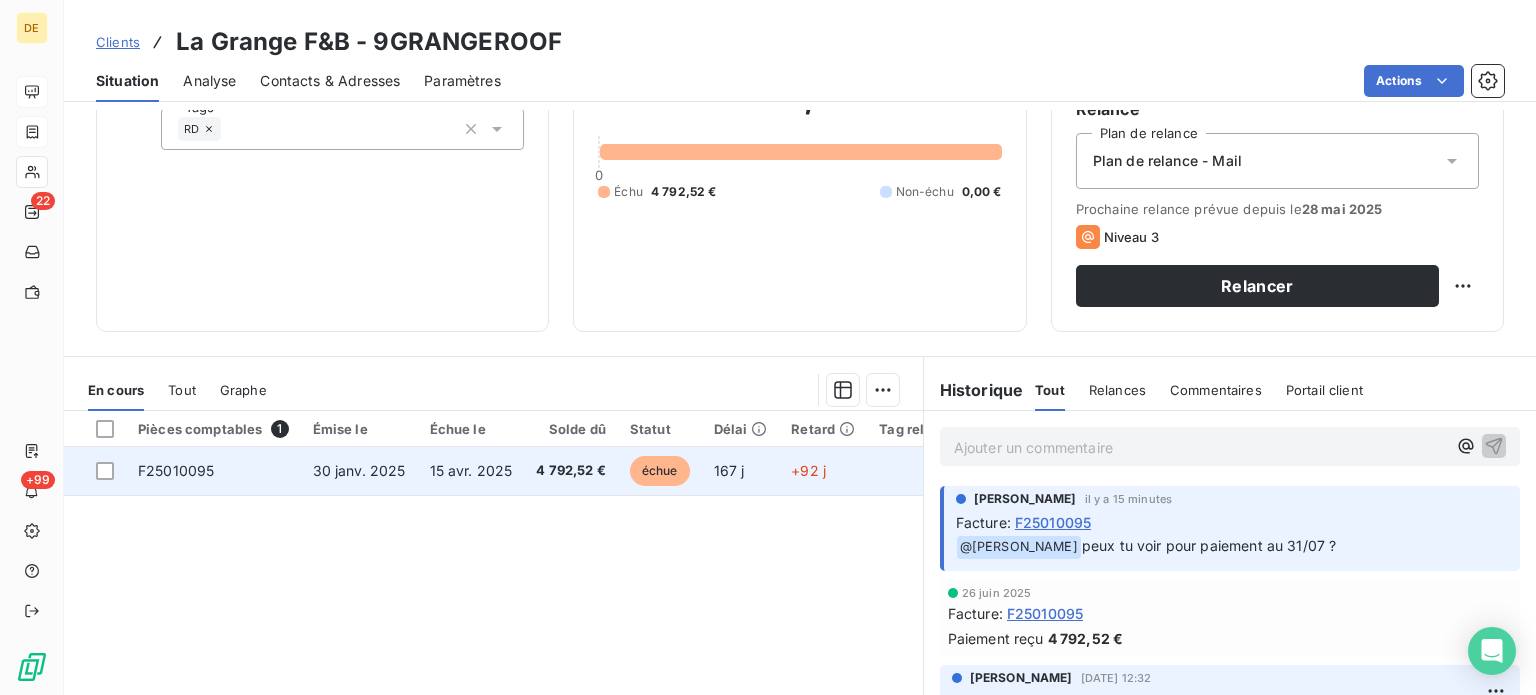 click on "4 792,52 €" at bounding box center (571, 471) 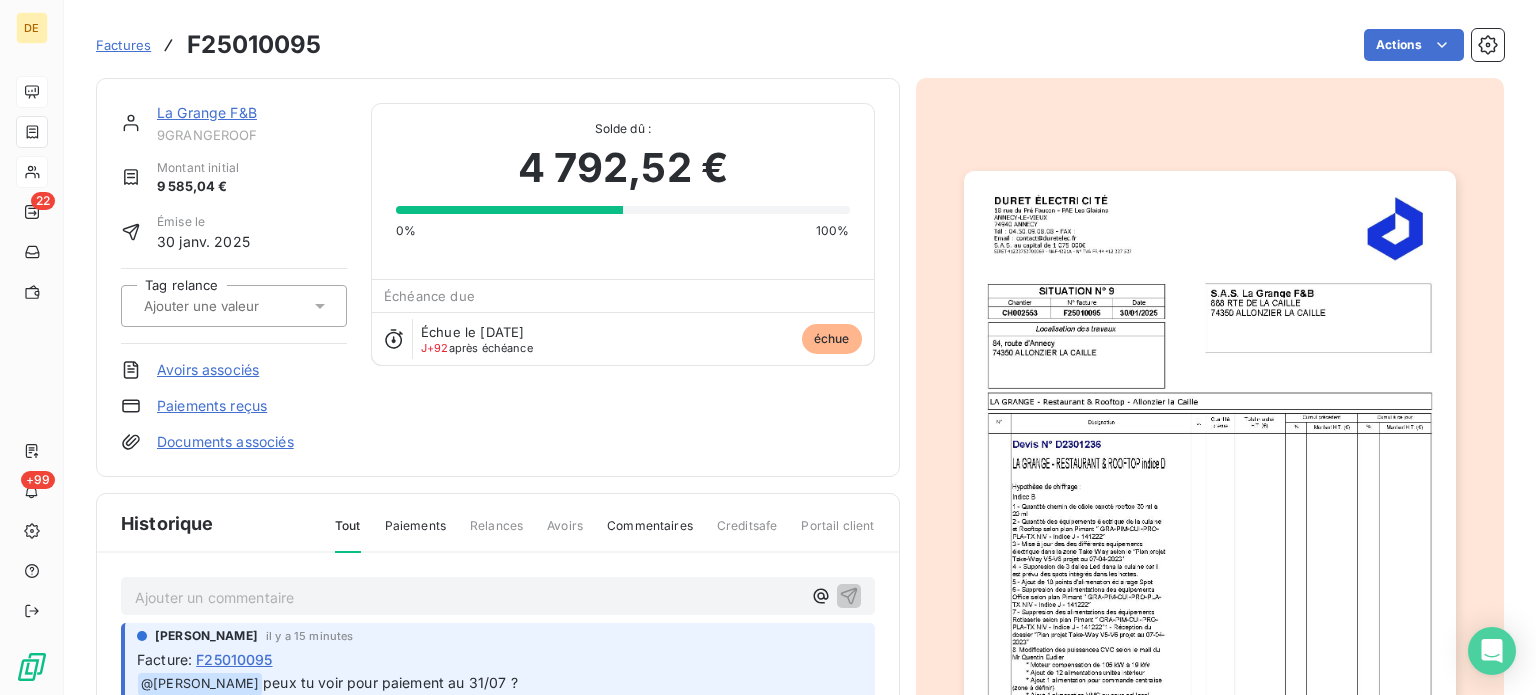 click on "Ajouter un commentaire ﻿" at bounding box center [468, 597] 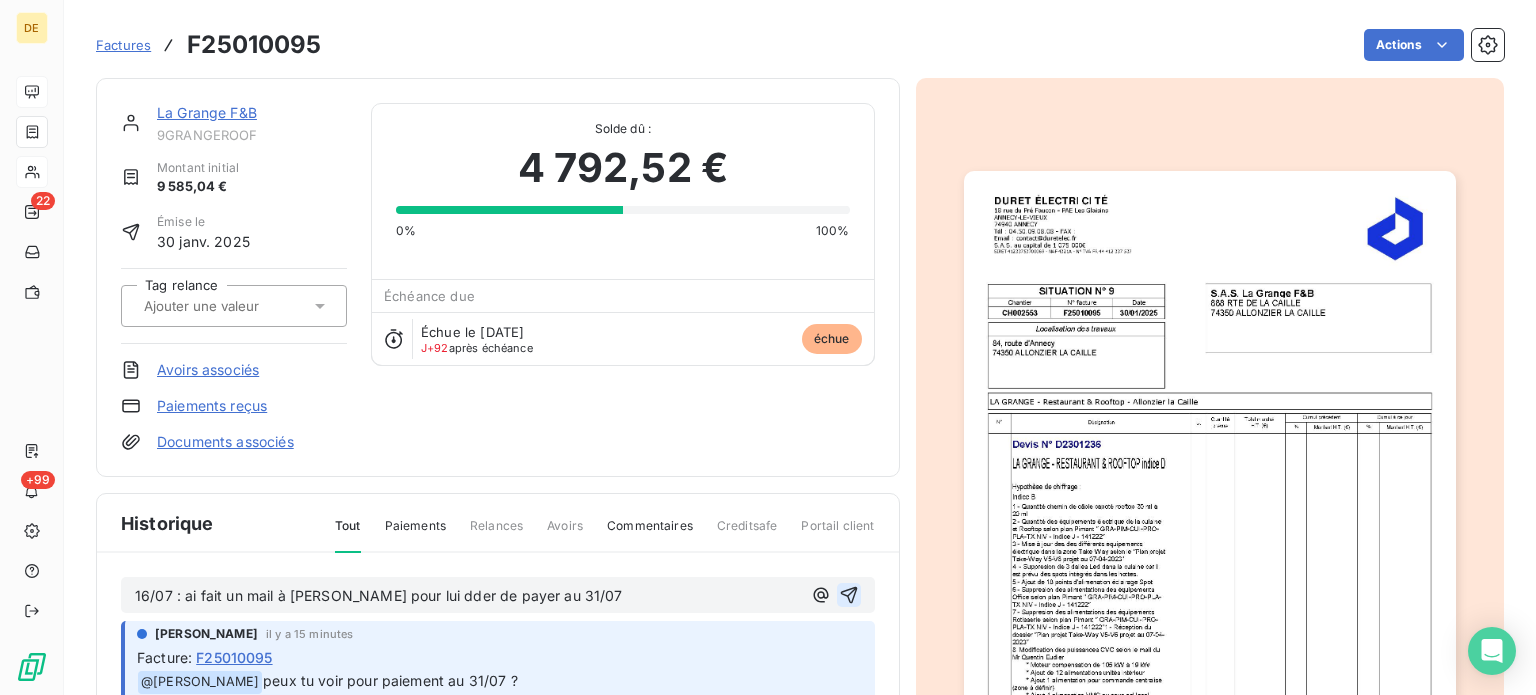 click at bounding box center (849, 595) 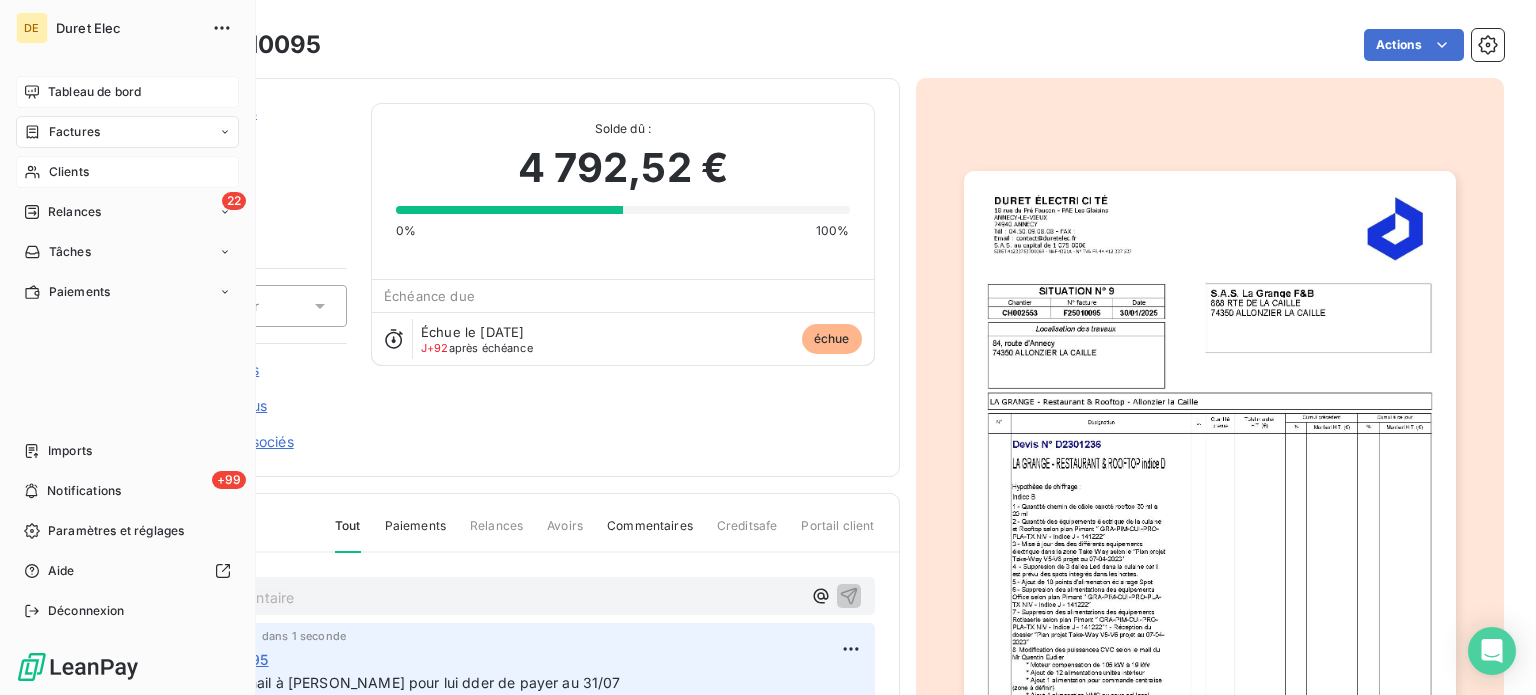 click on "Tableau de bord" at bounding box center [94, 92] 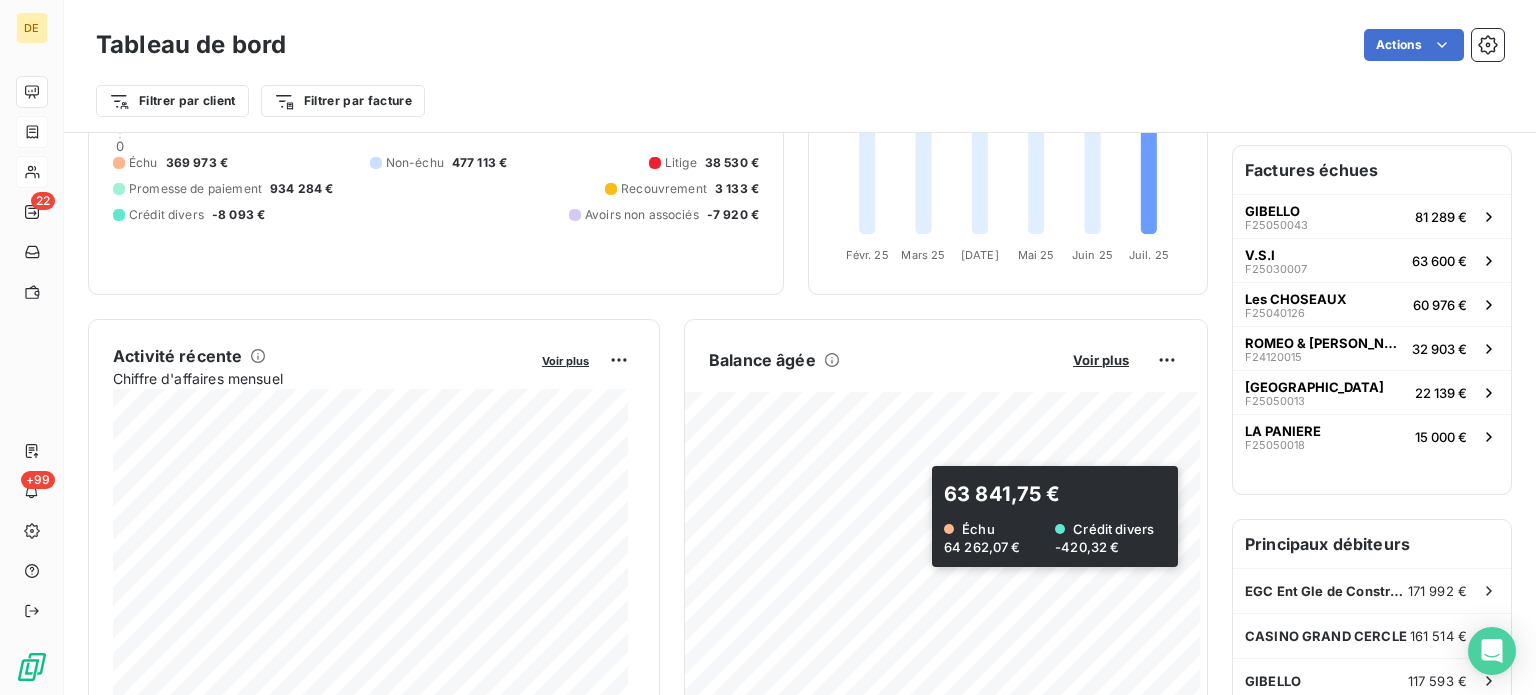 scroll, scrollTop: 400, scrollLeft: 0, axis: vertical 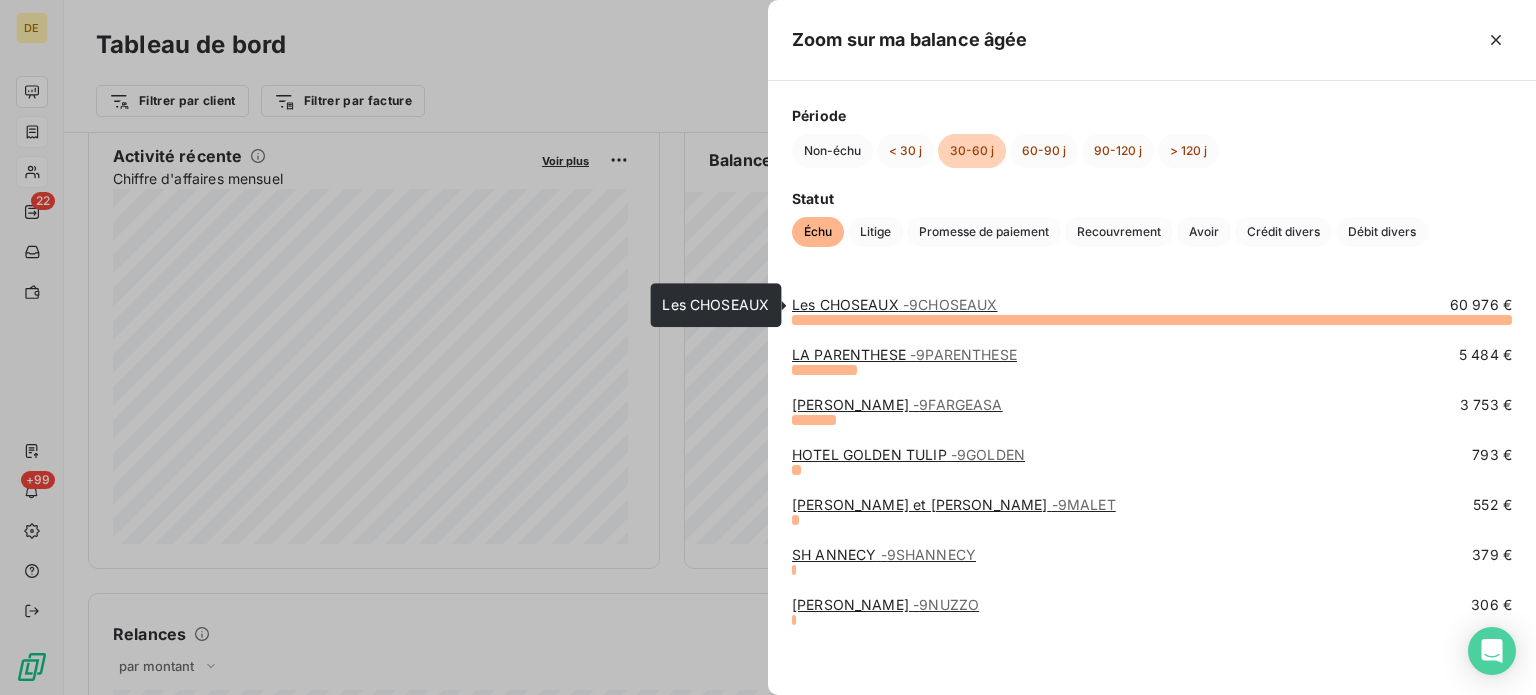 click on "Les CHOSEAUX   -  9CHOSEAUX" at bounding box center (894, 304) 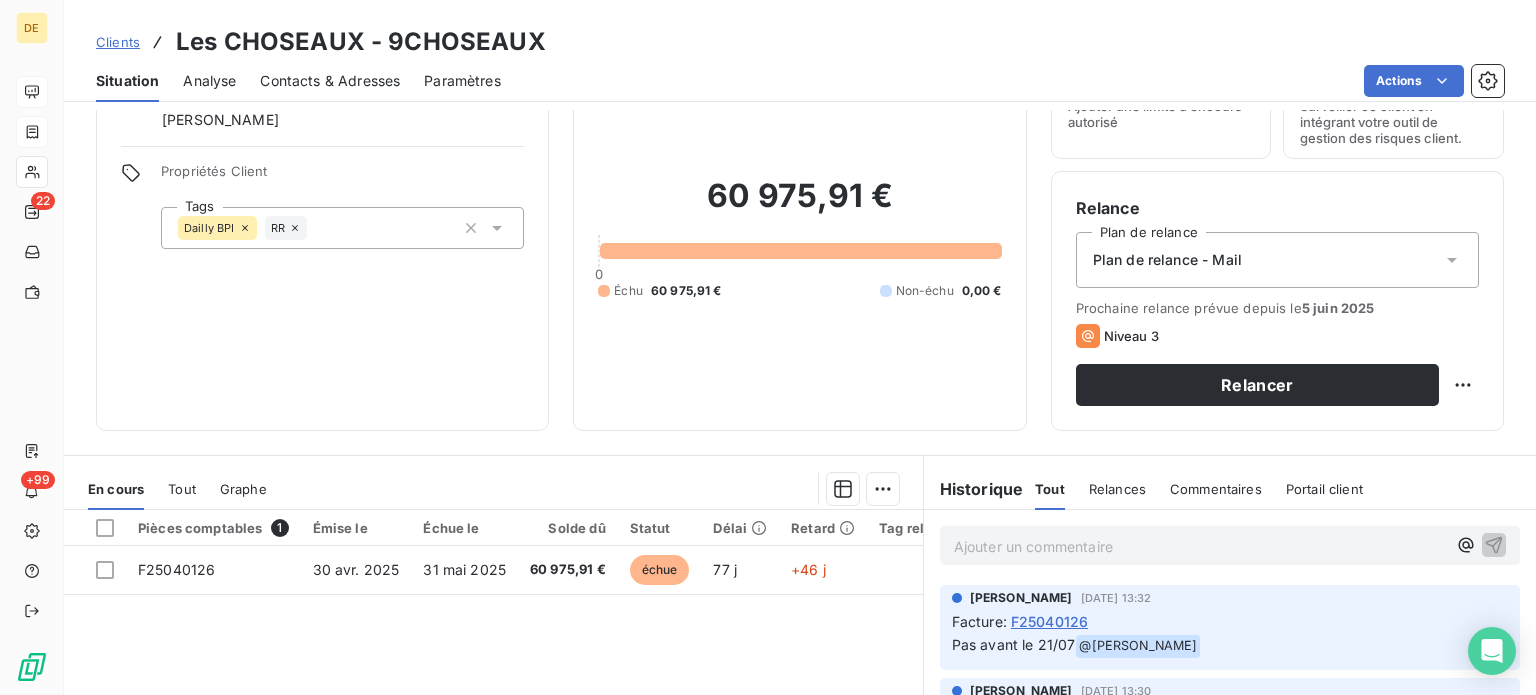 scroll, scrollTop: 200, scrollLeft: 0, axis: vertical 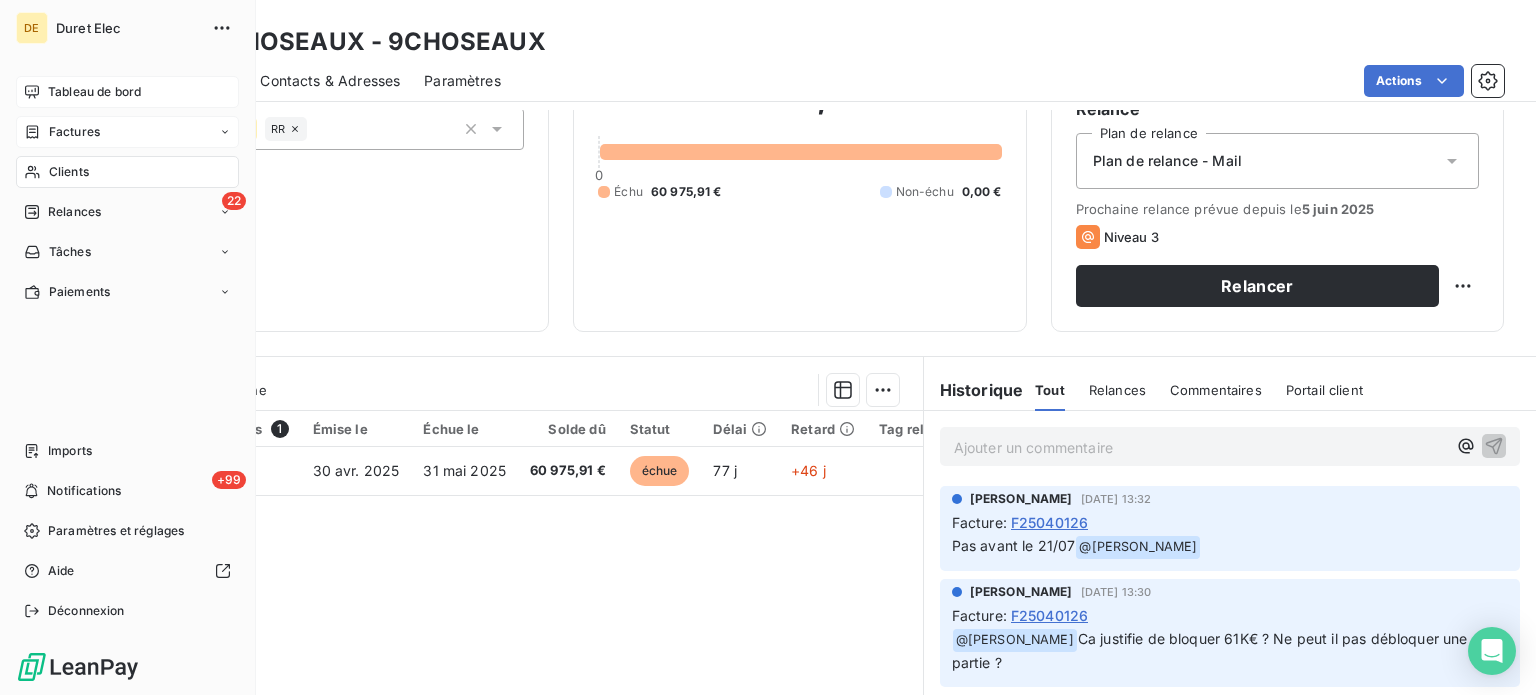 click on "Tableau de bord" at bounding box center (94, 92) 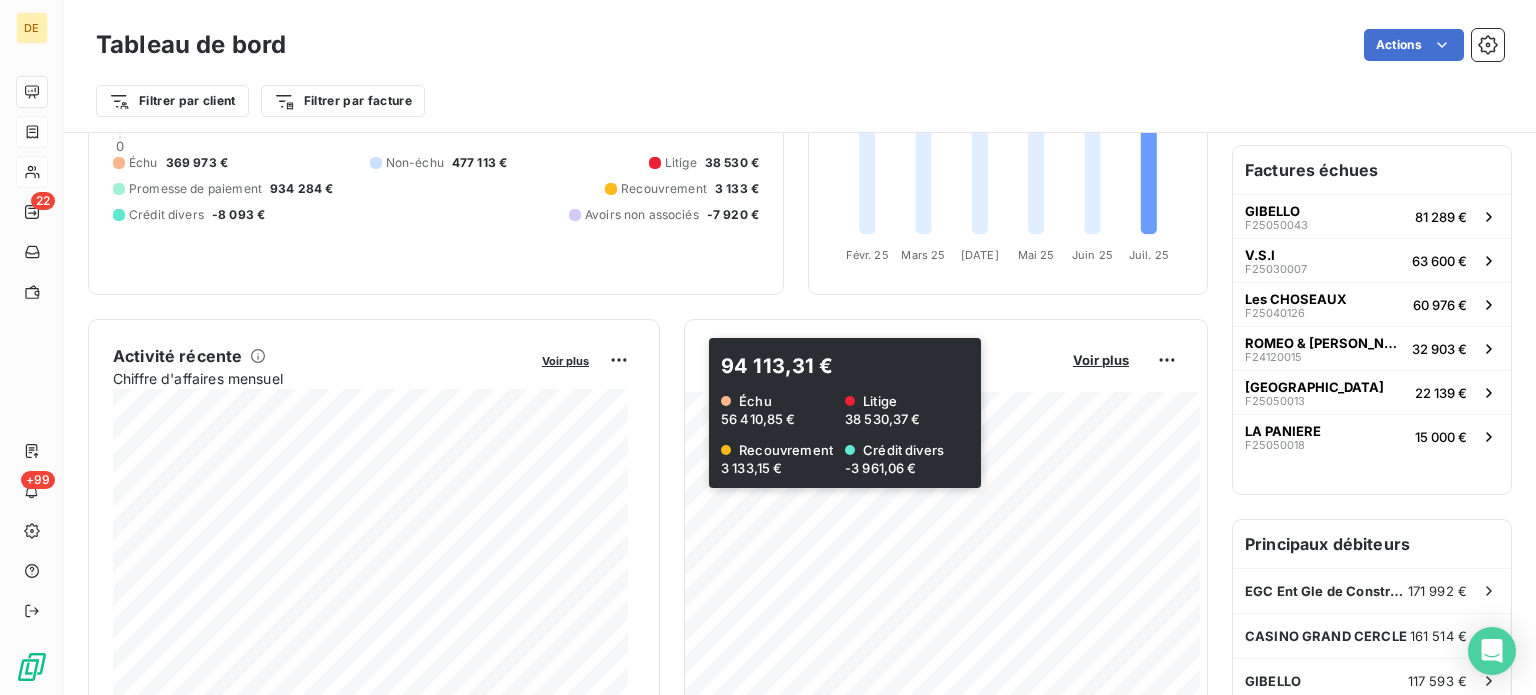 scroll, scrollTop: 300, scrollLeft: 0, axis: vertical 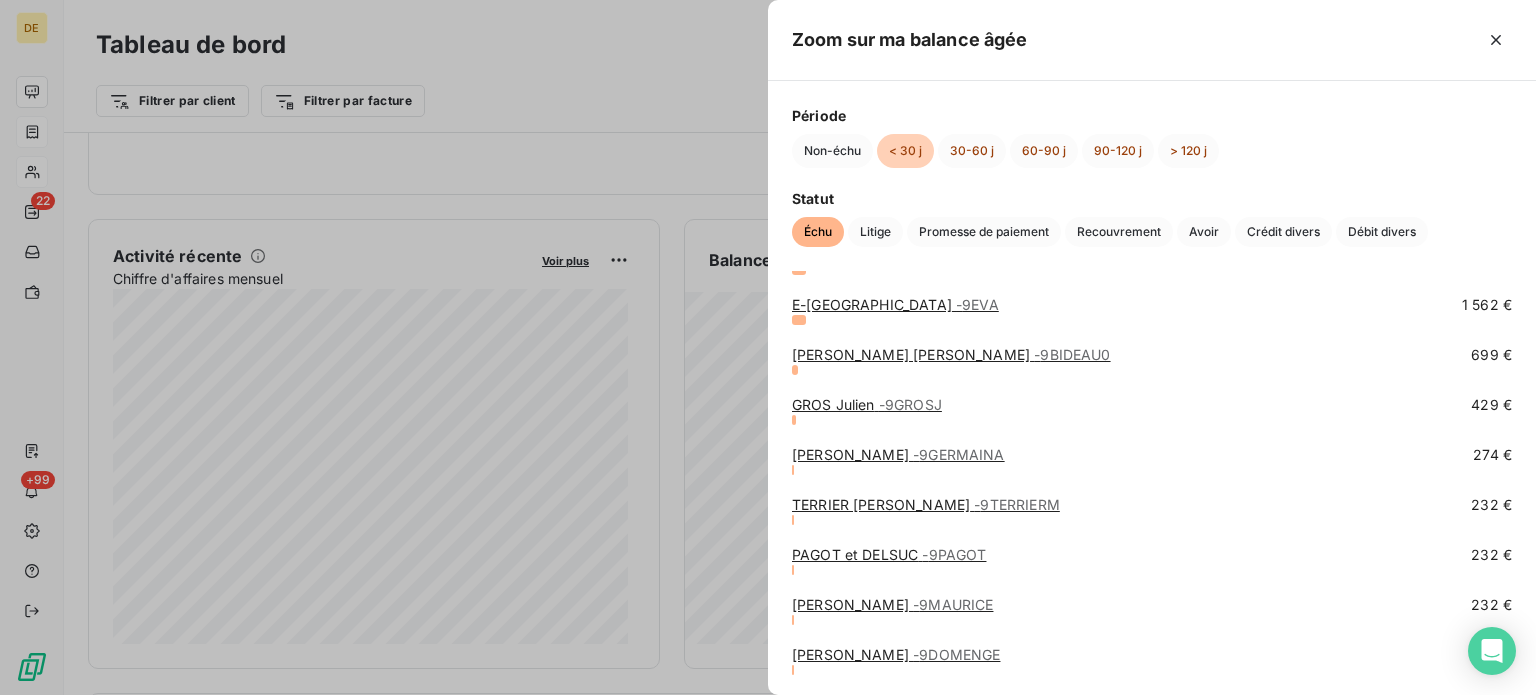 click on "GROS [PERSON_NAME]   -  9GROSJ" at bounding box center [867, 404] 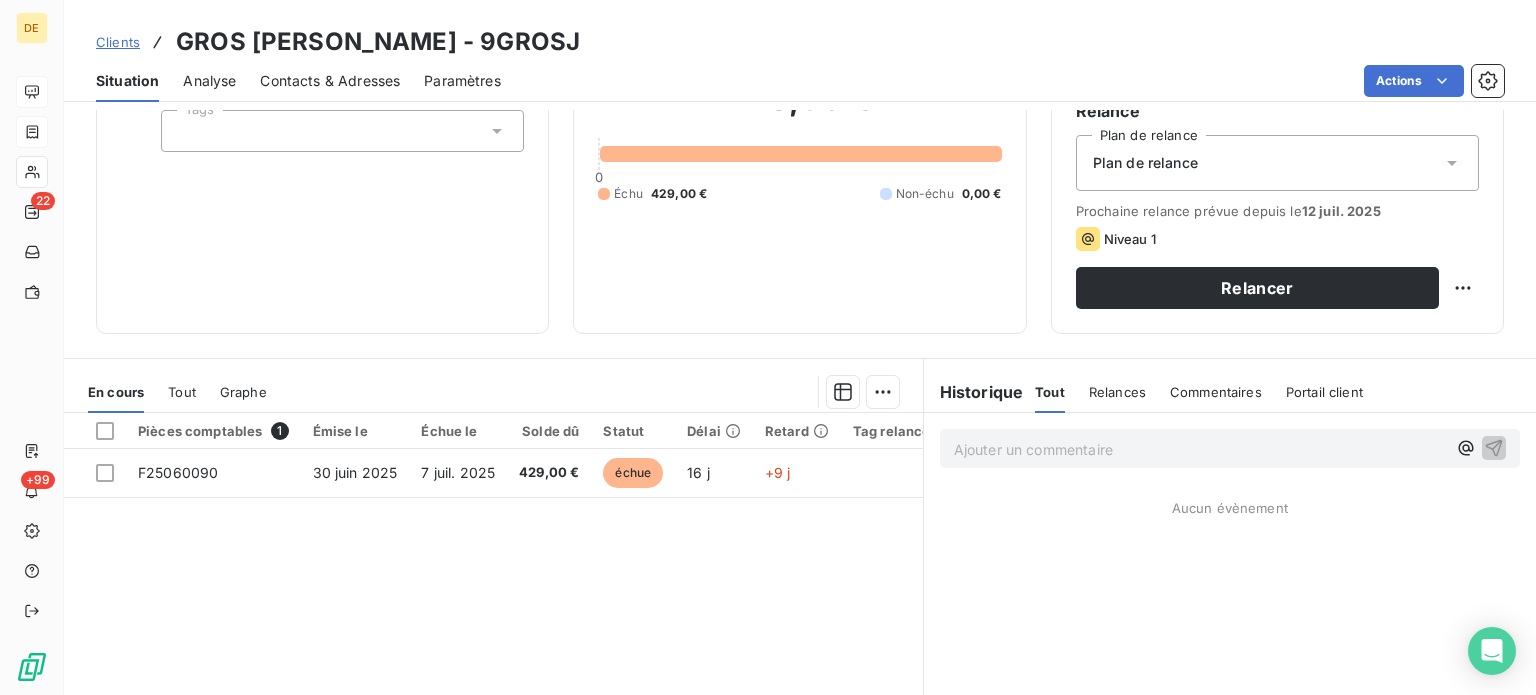 scroll, scrollTop: 200, scrollLeft: 0, axis: vertical 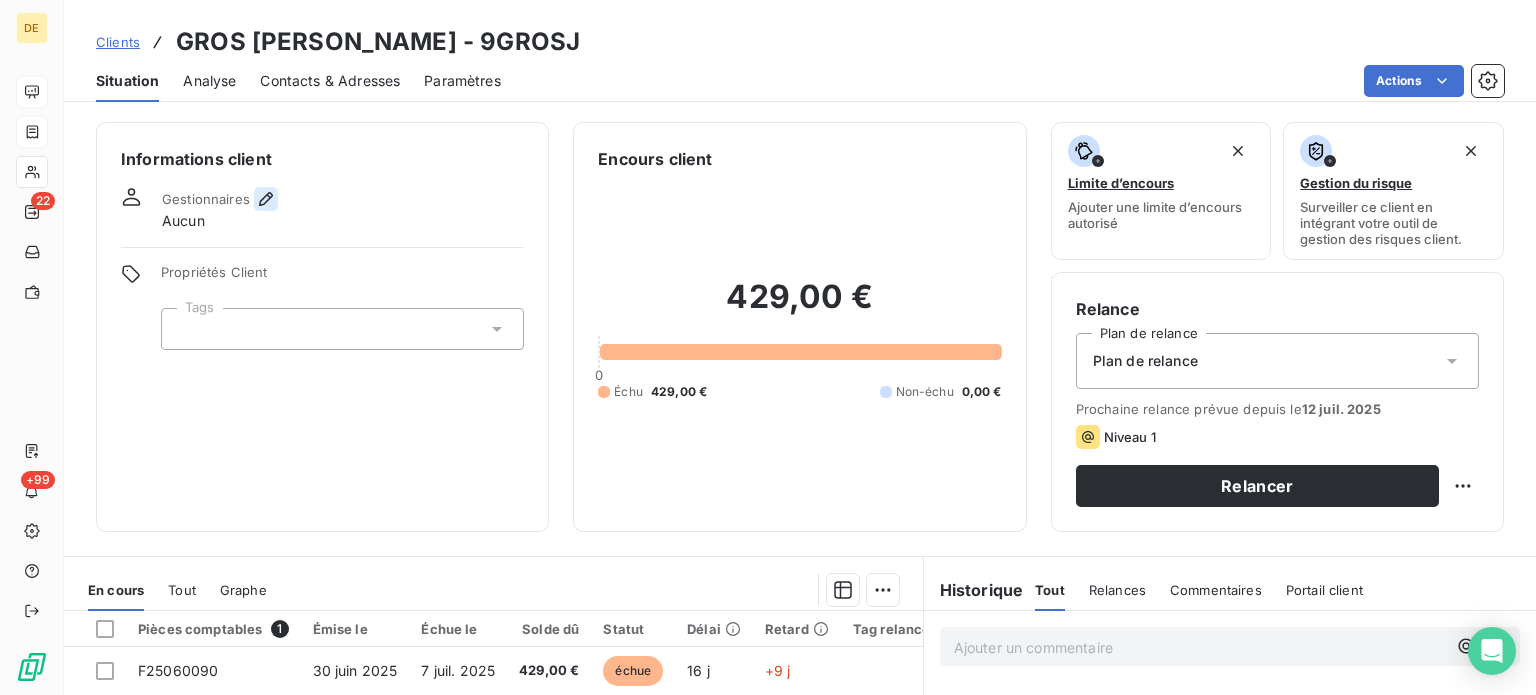 click 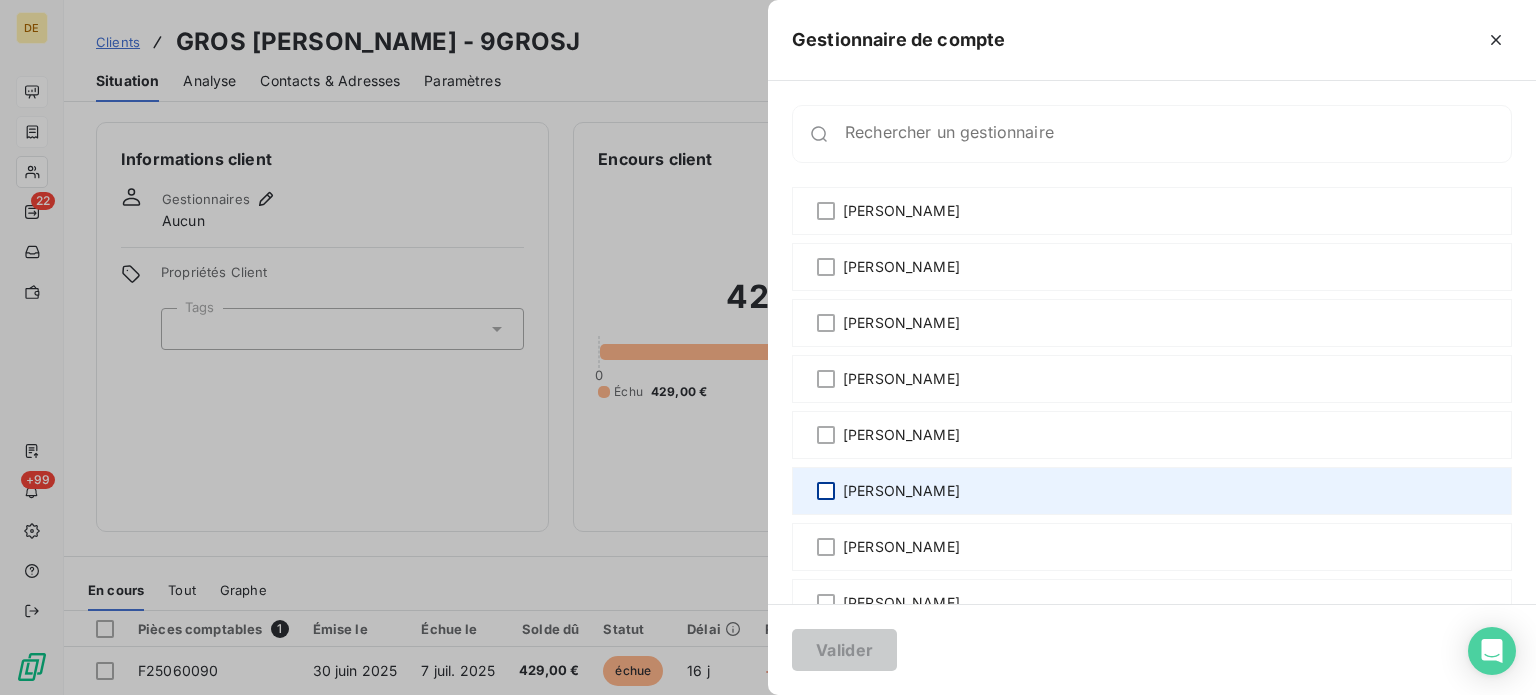click at bounding box center (826, 491) 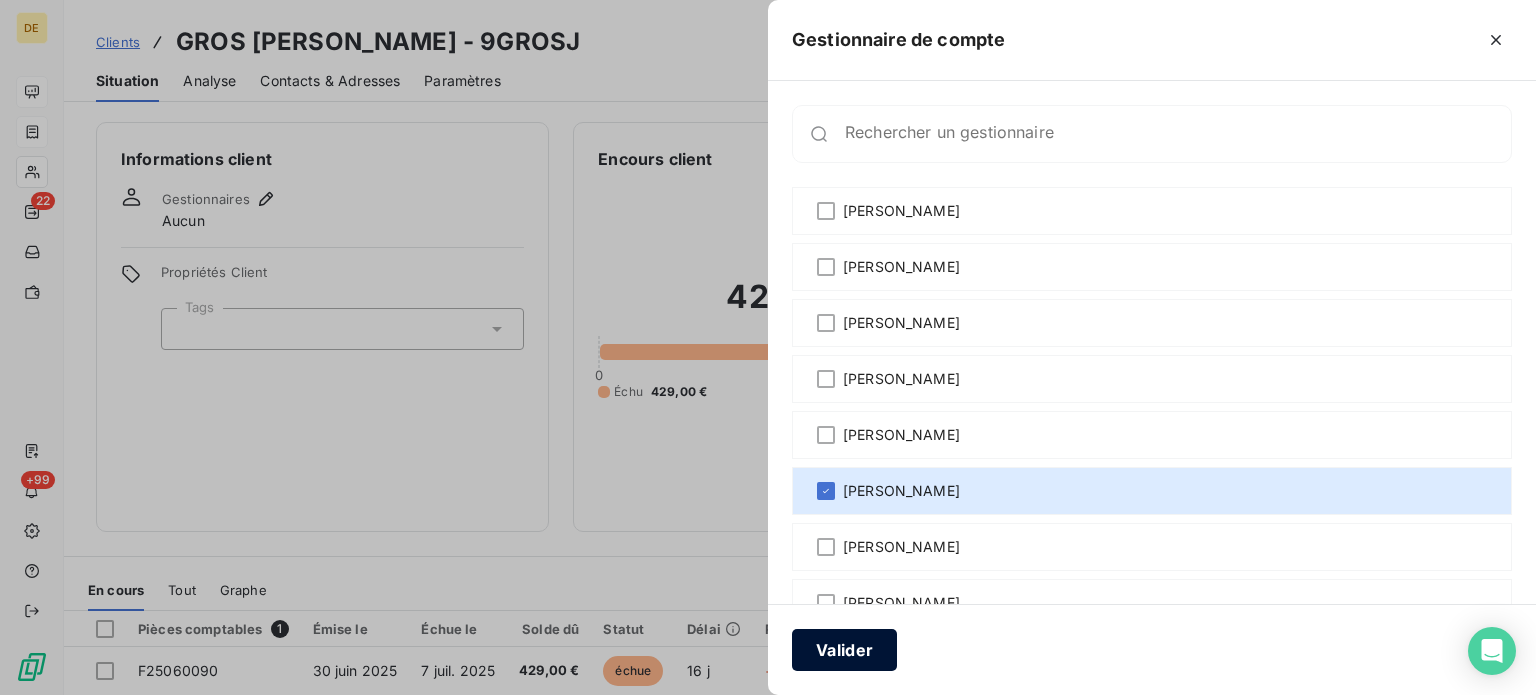 click on "Valider" at bounding box center [844, 650] 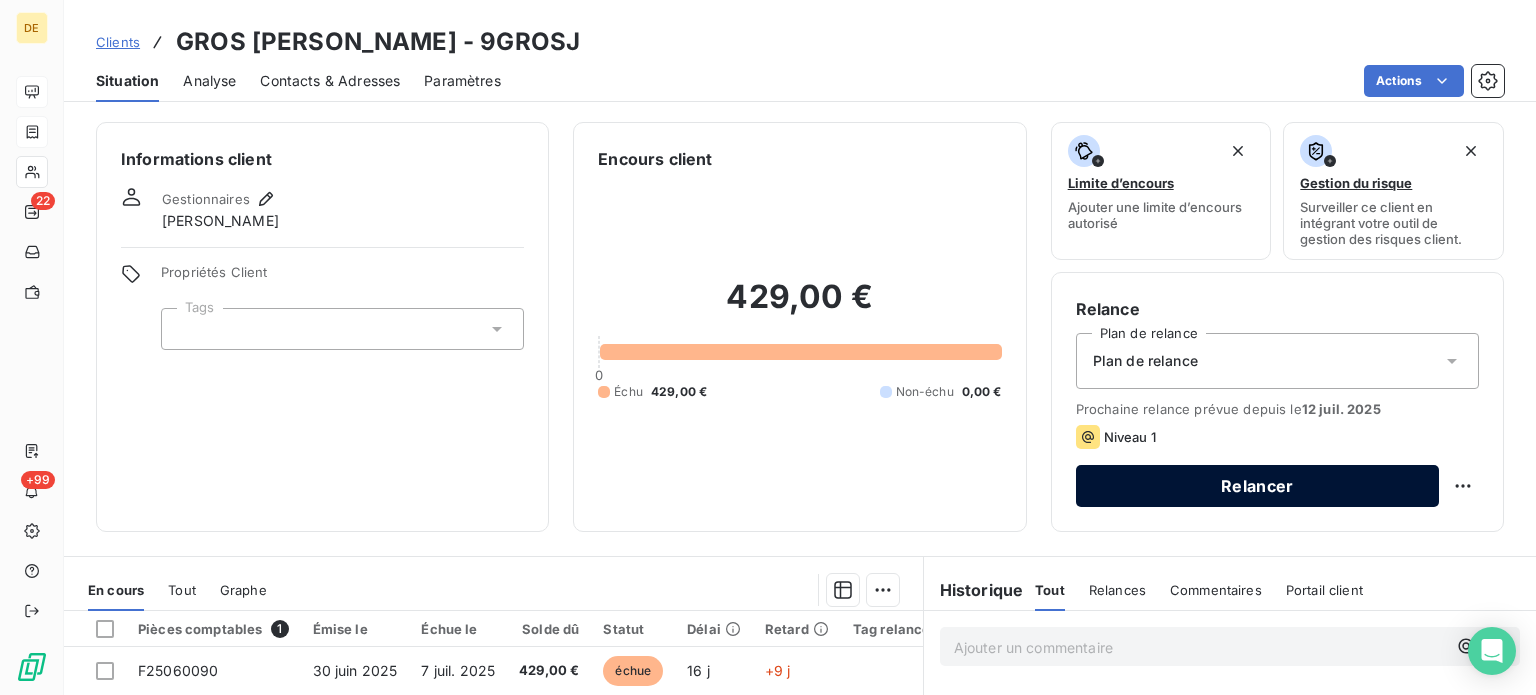 click on "Relancer" at bounding box center (1257, 486) 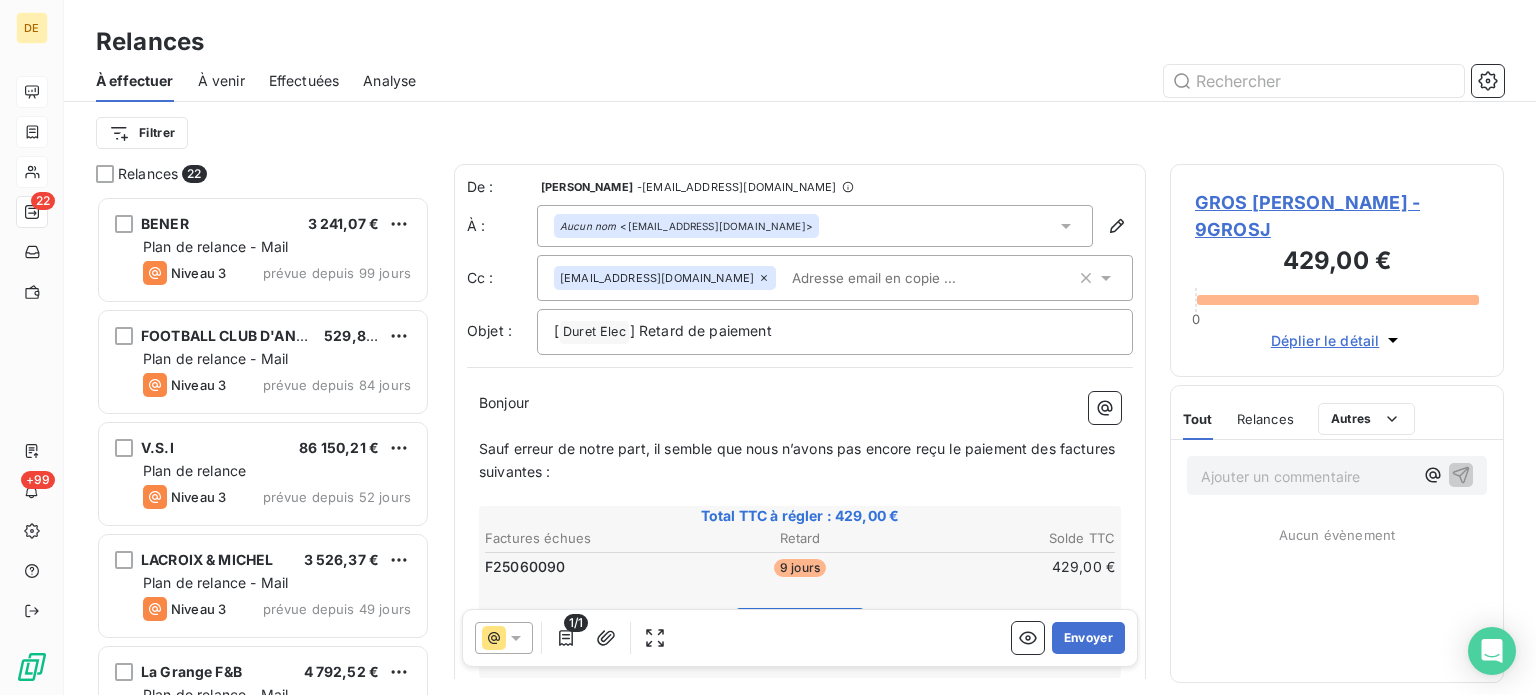scroll, scrollTop: 16, scrollLeft: 16, axis: both 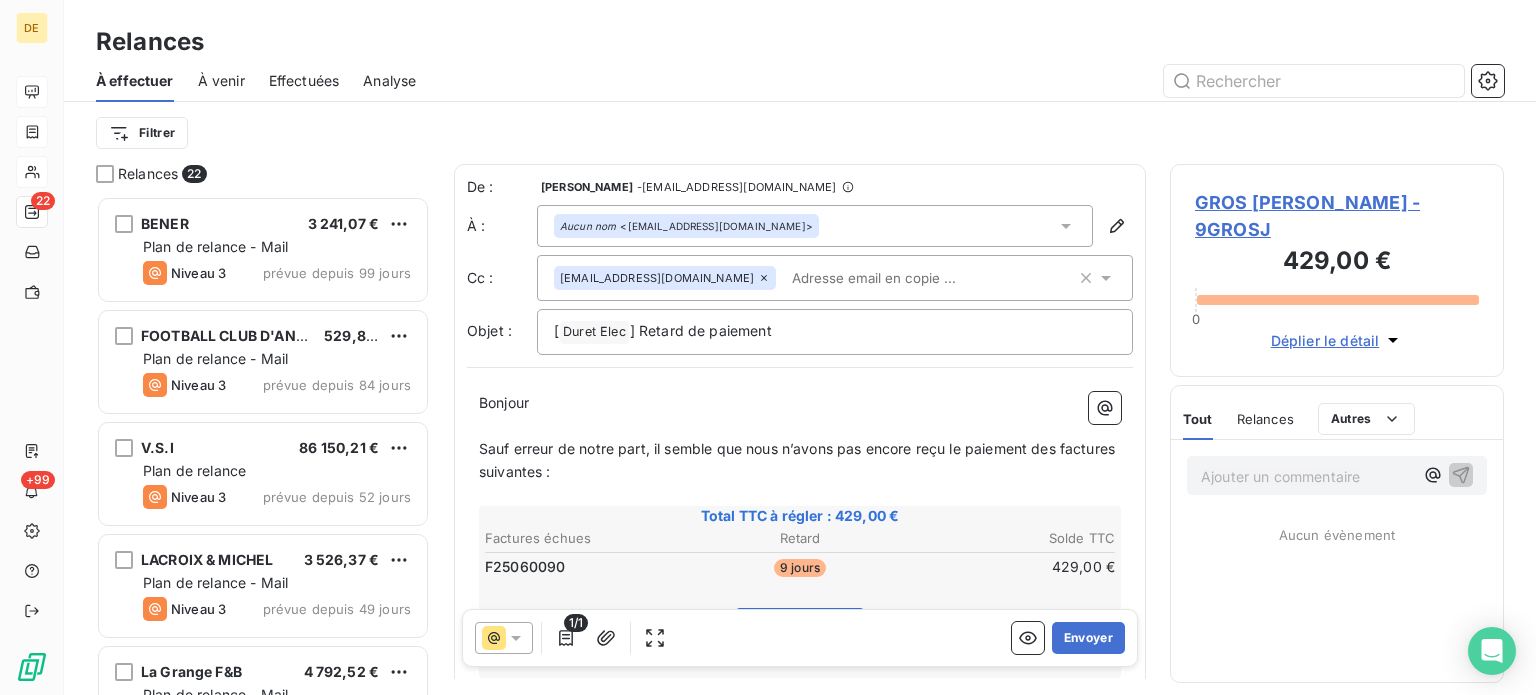 click 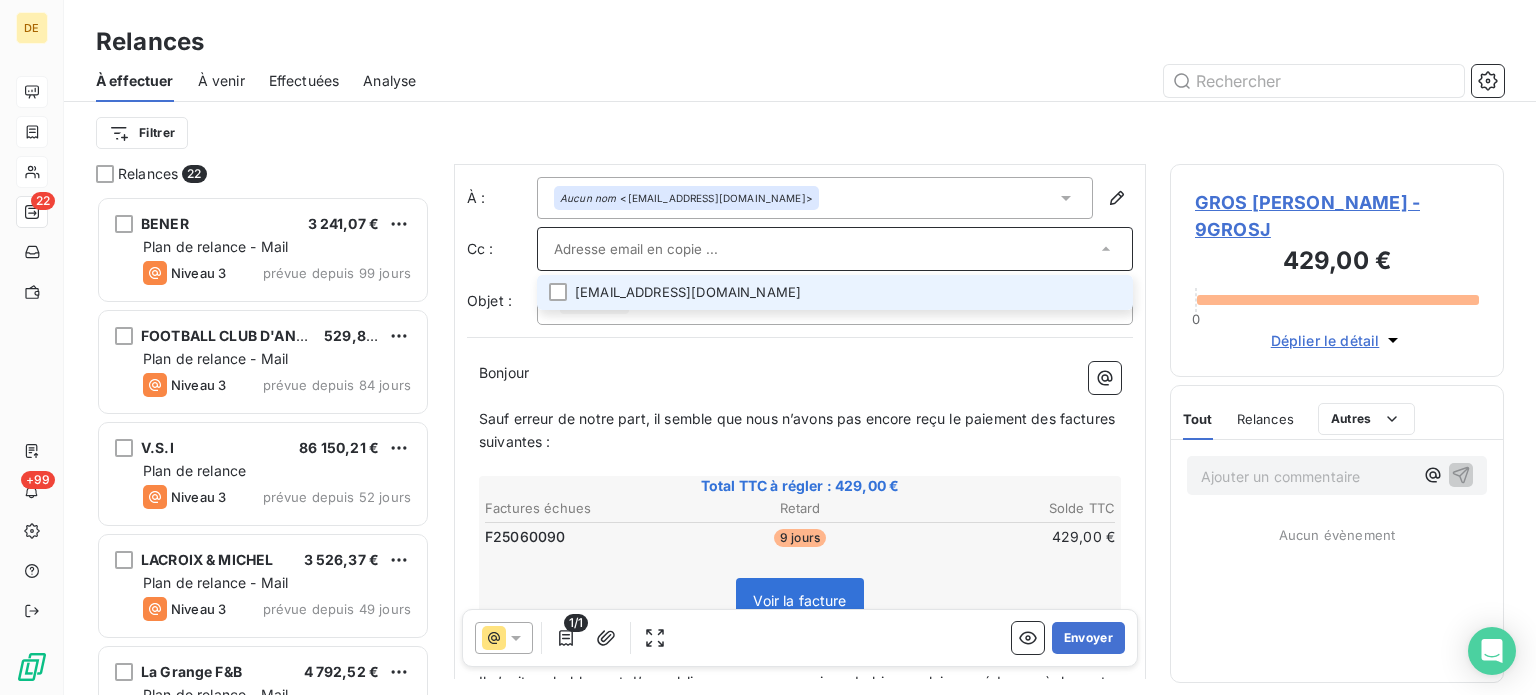 scroll, scrollTop: 102, scrollLeft: 0, axis: vertical 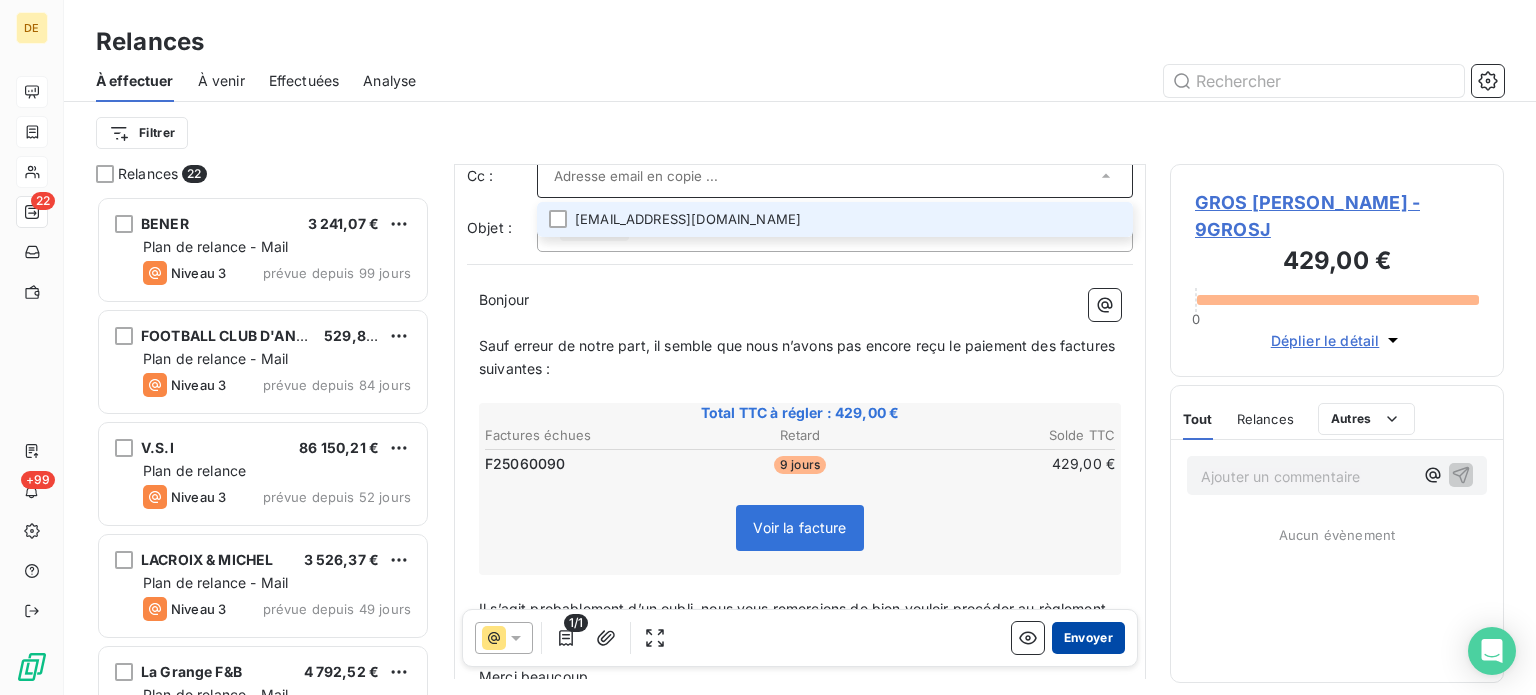 click on "Envoyer" at bounding box center (1088, 638) 